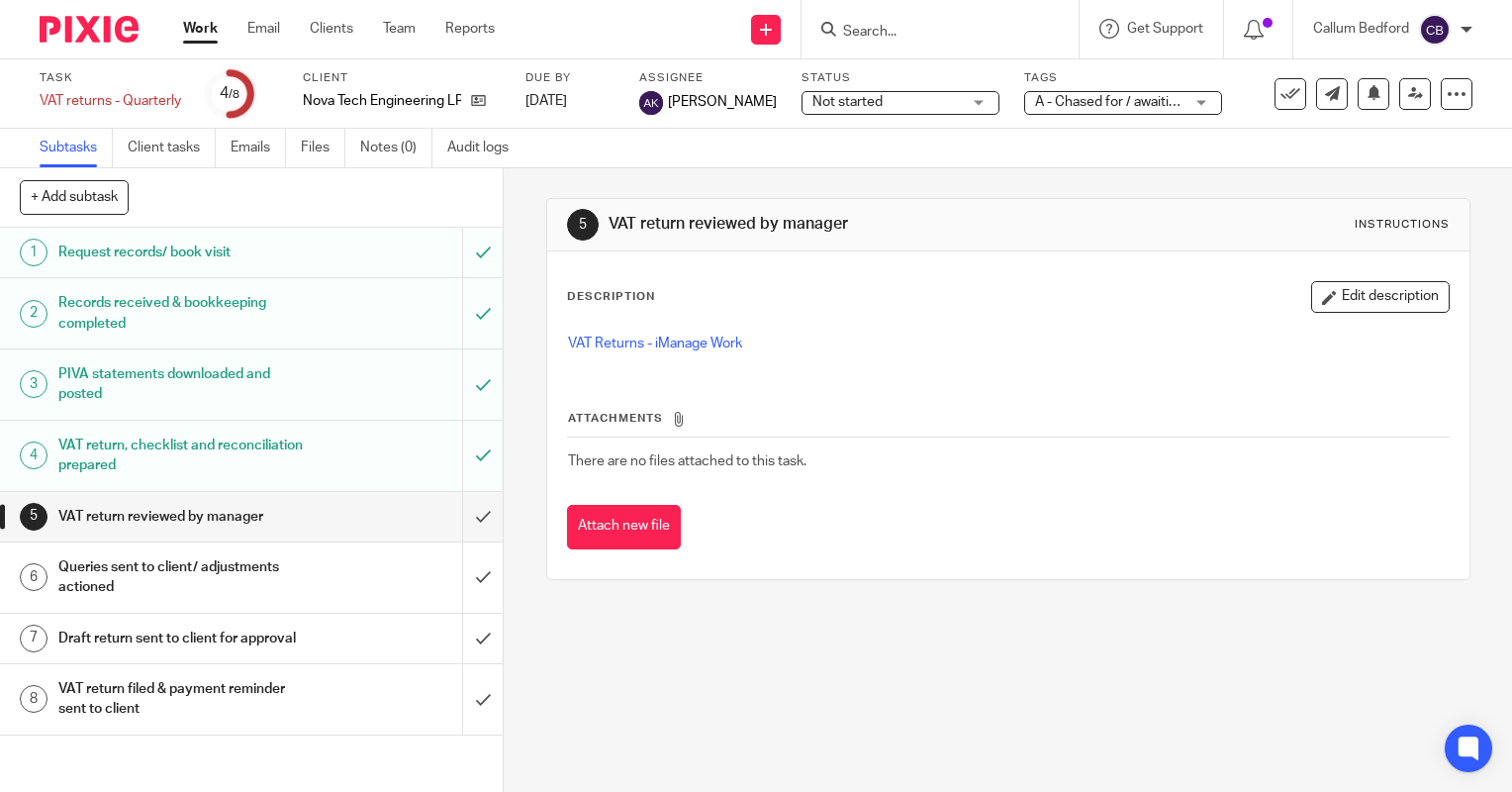 scroll, scrollTop: 0, scrollLeft: 0, axis: both 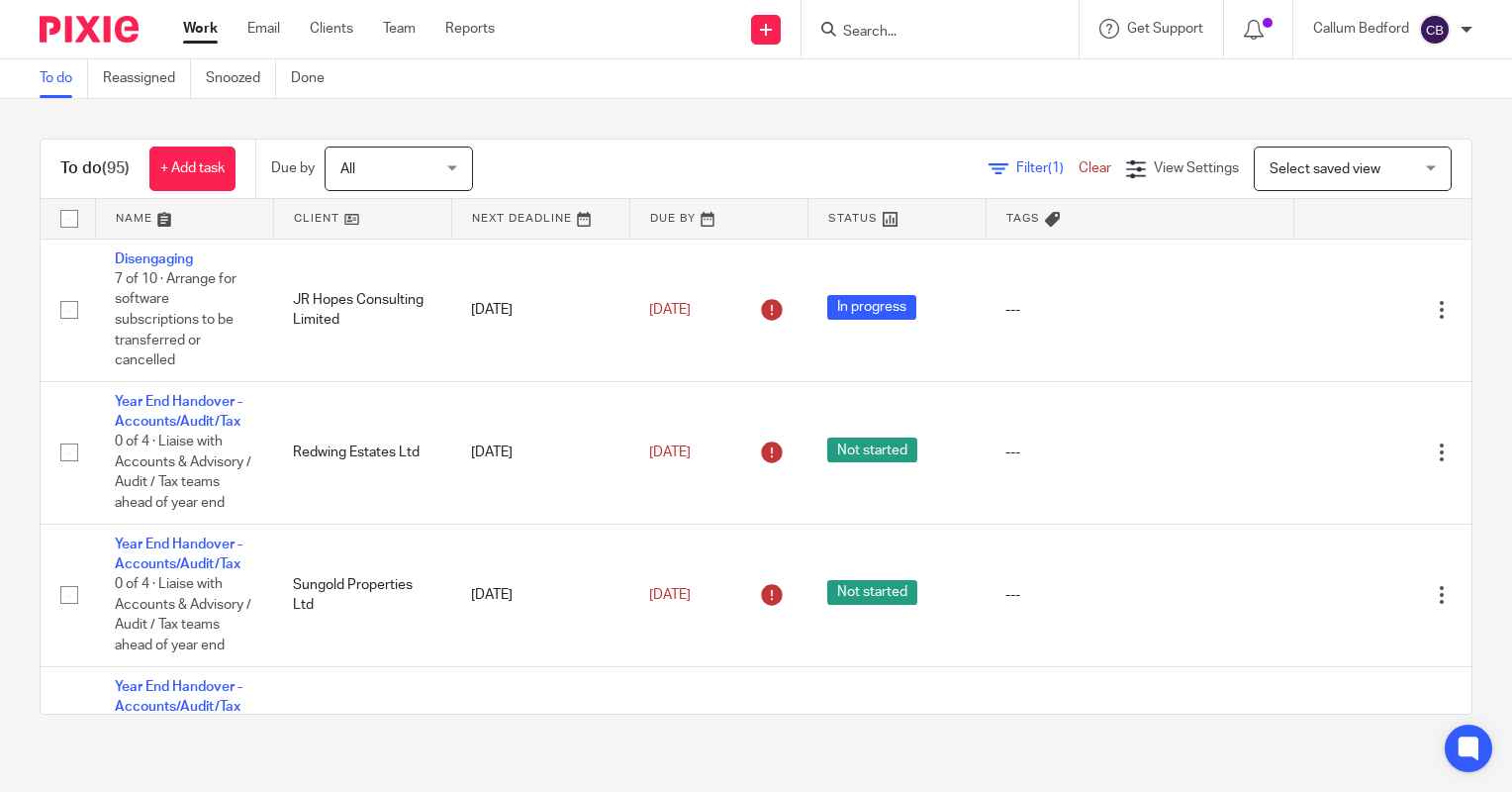 click on "To do
Reassigned
Snoozed
Done" at bounding box center (756, 79) 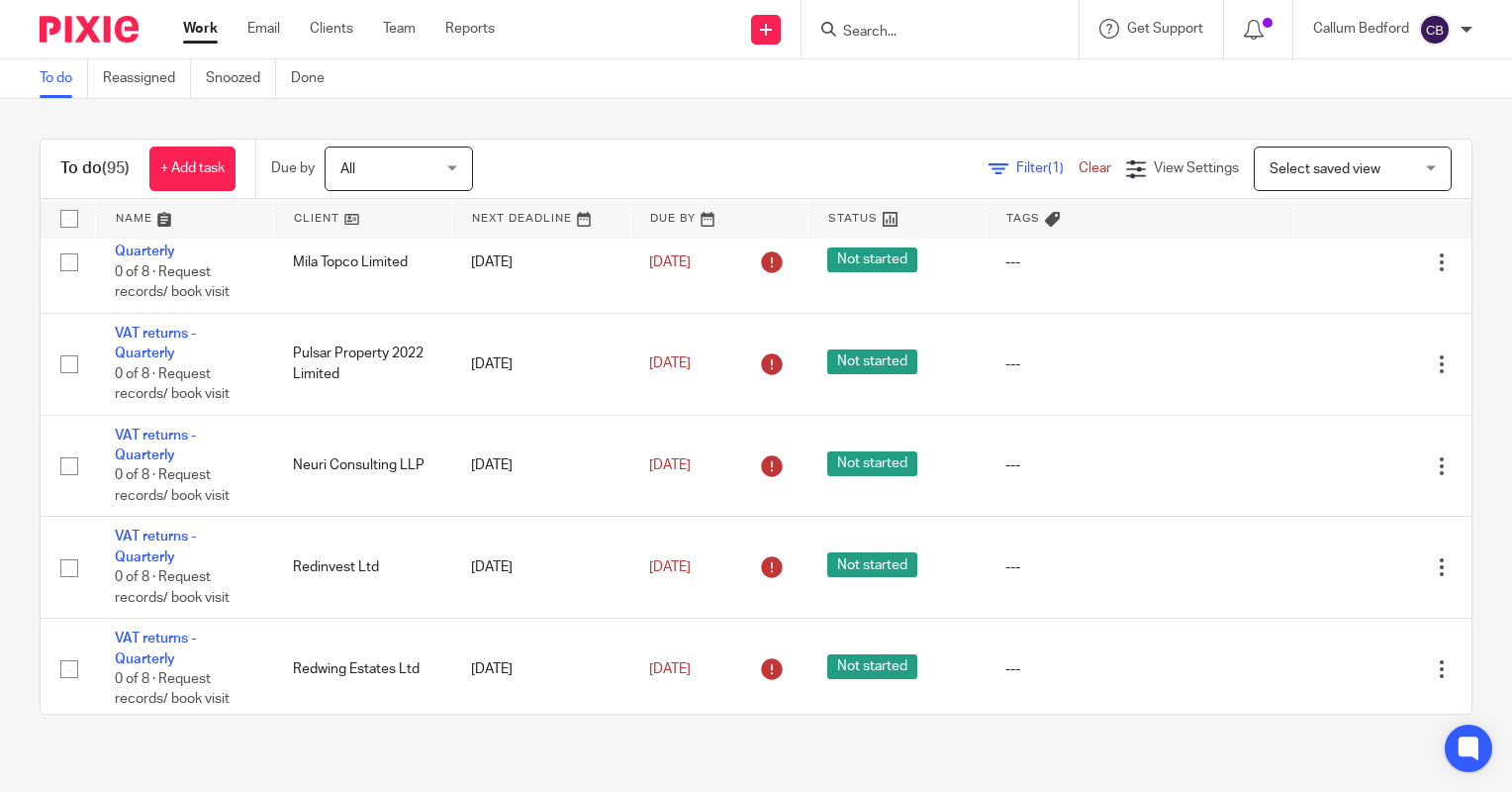 scroll, scrollTop: 5808, scrollLeft: 0, axis: vertical 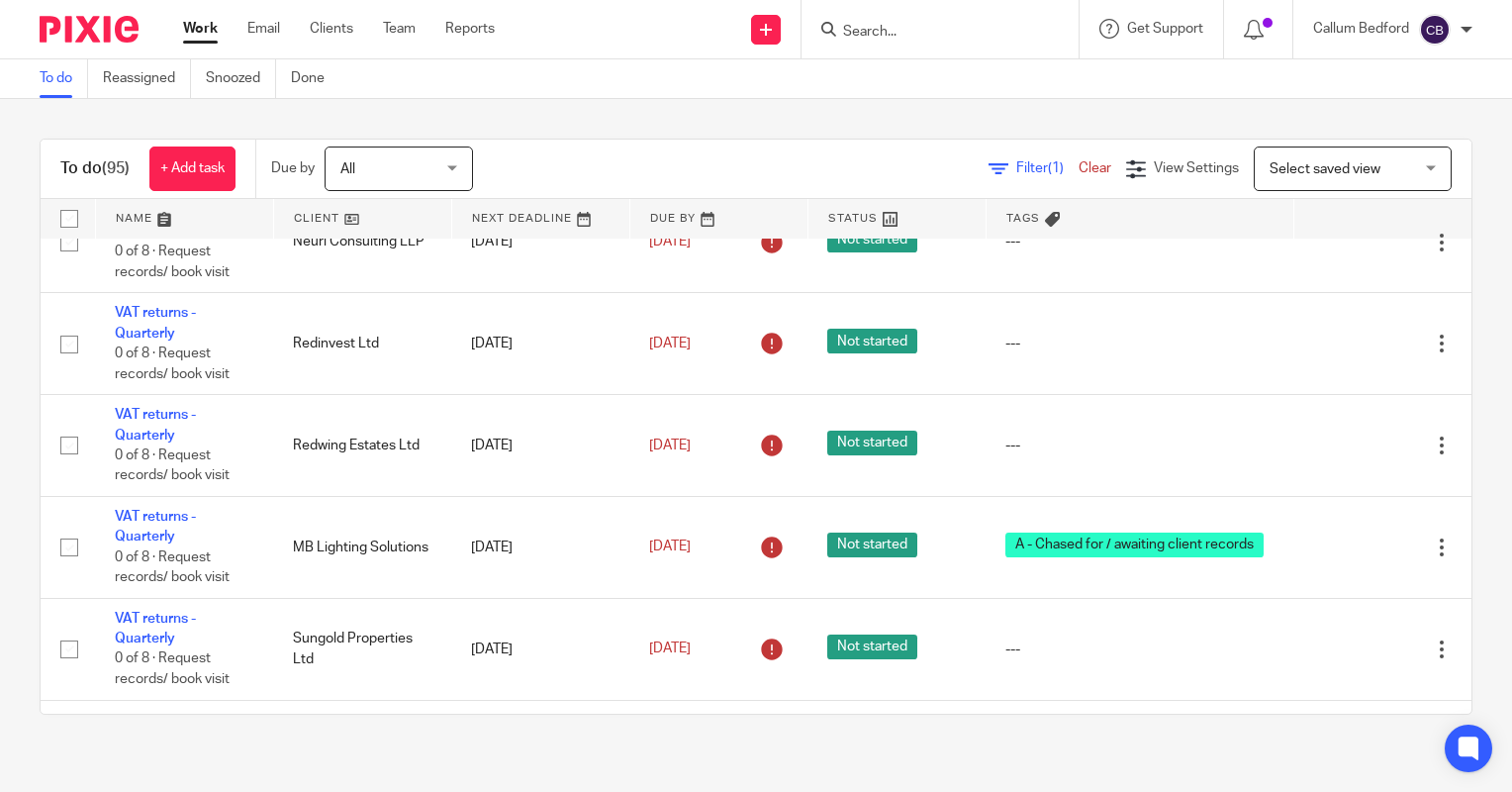 click at bounding box center (930, 33) 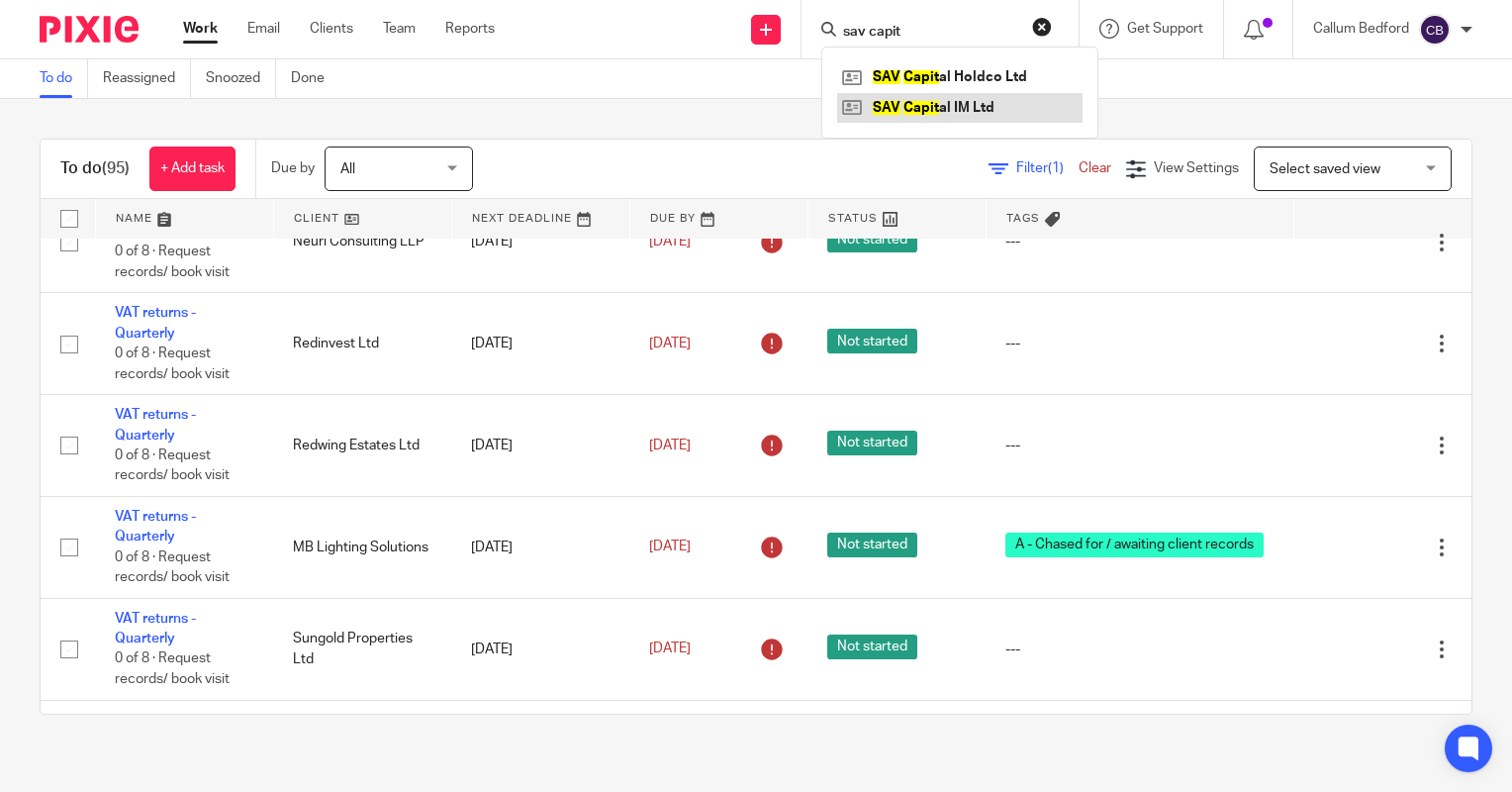 type on "sav capit" 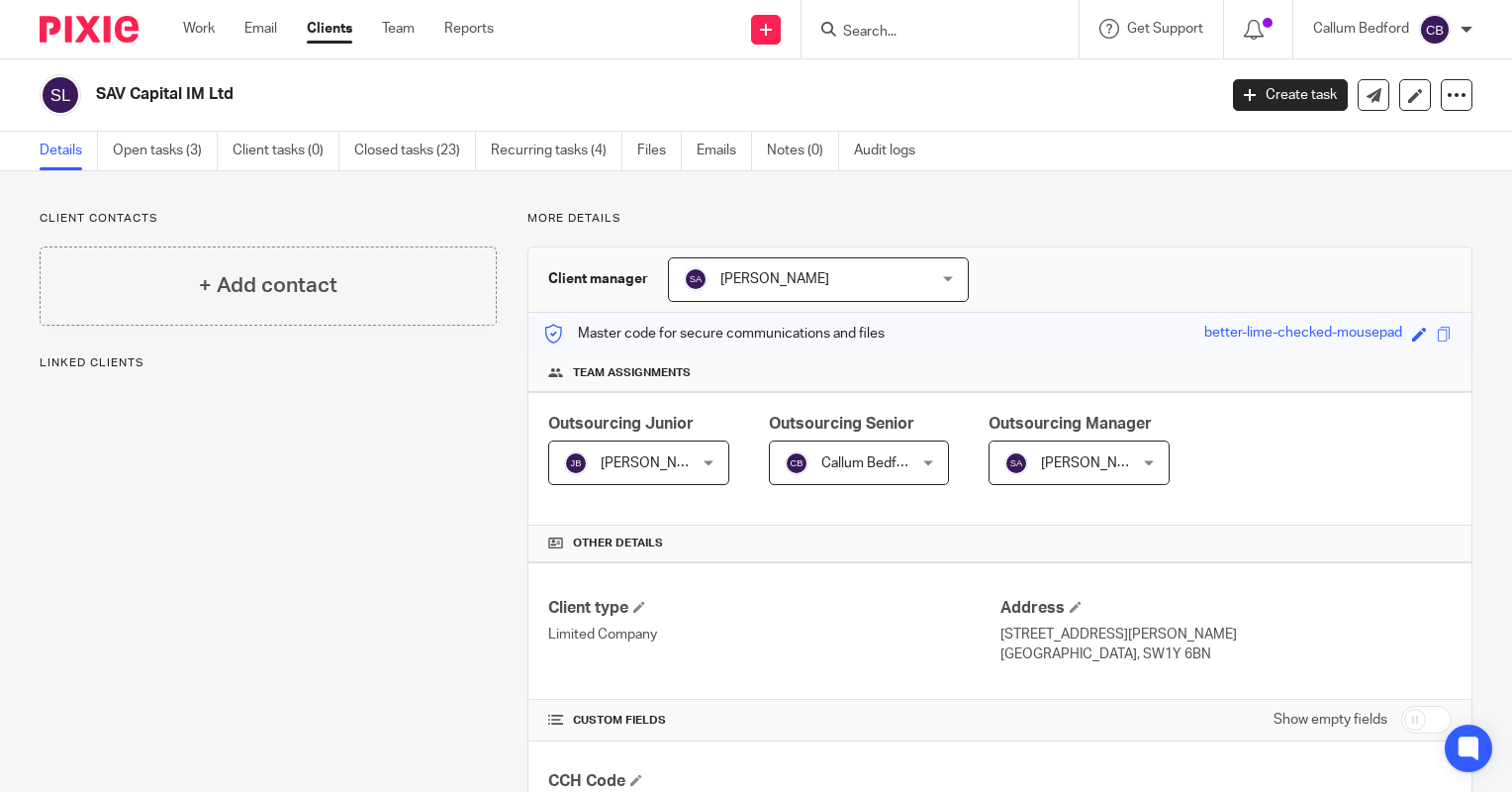 scroll, scrollTop: 0, scrollLeft: 0, axis: both 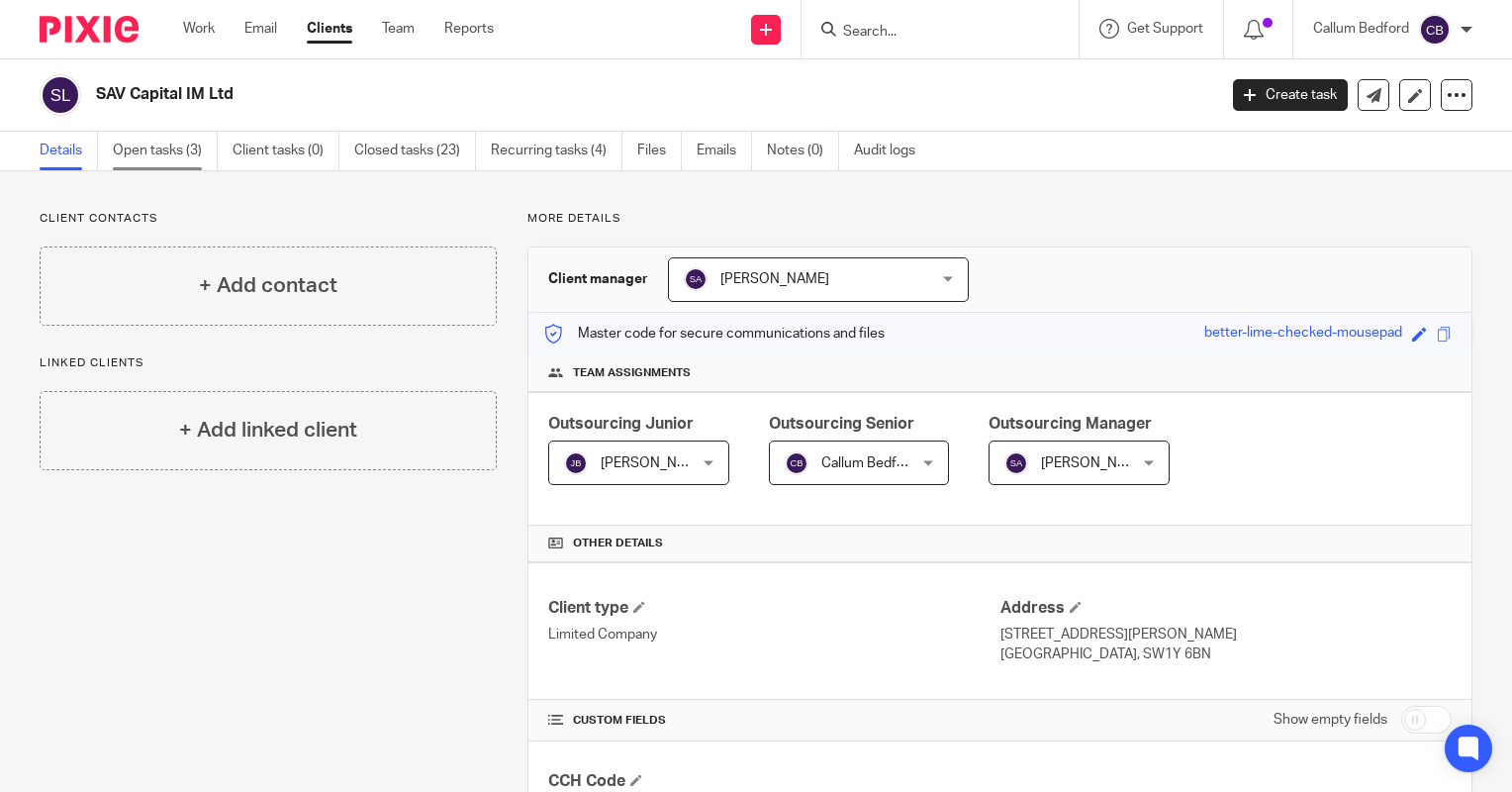 click on "Open tasks (3)" at bounding box center (165, 150) 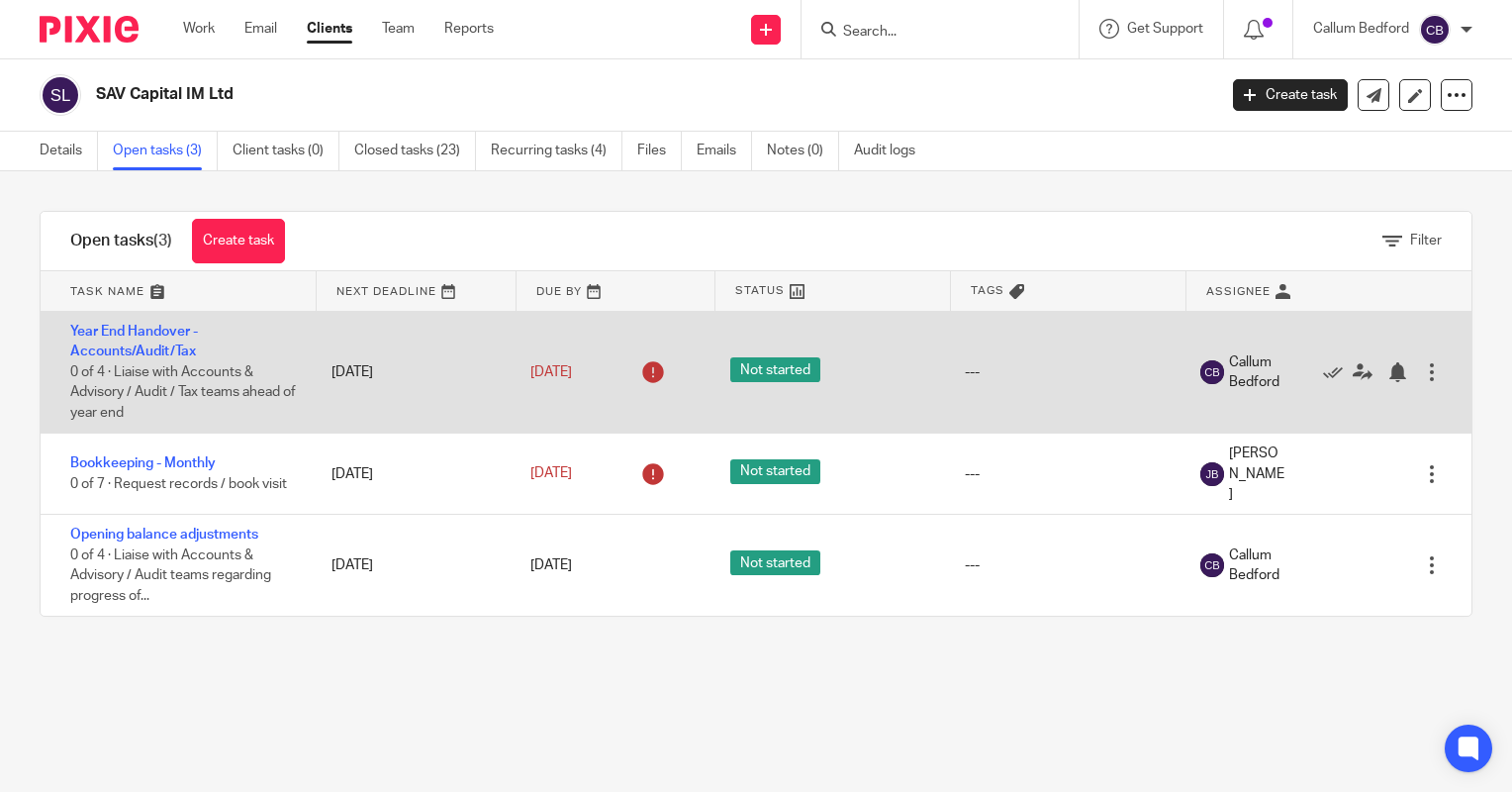 scroll, scrollTop: 0, scrollLeft: 0, axis: both 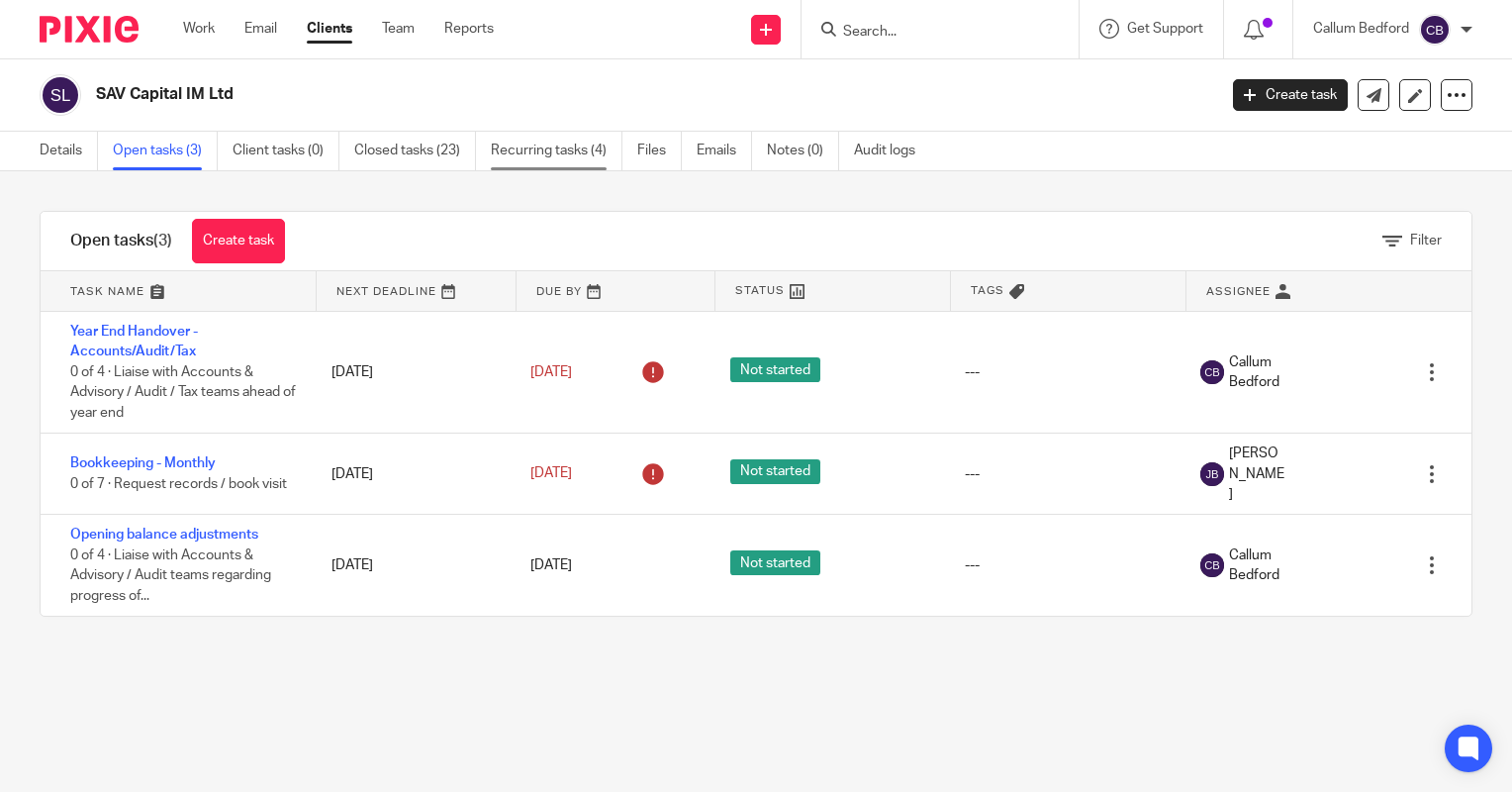 click on "Recurring tasks (4)" at bounding box center [556, 150] 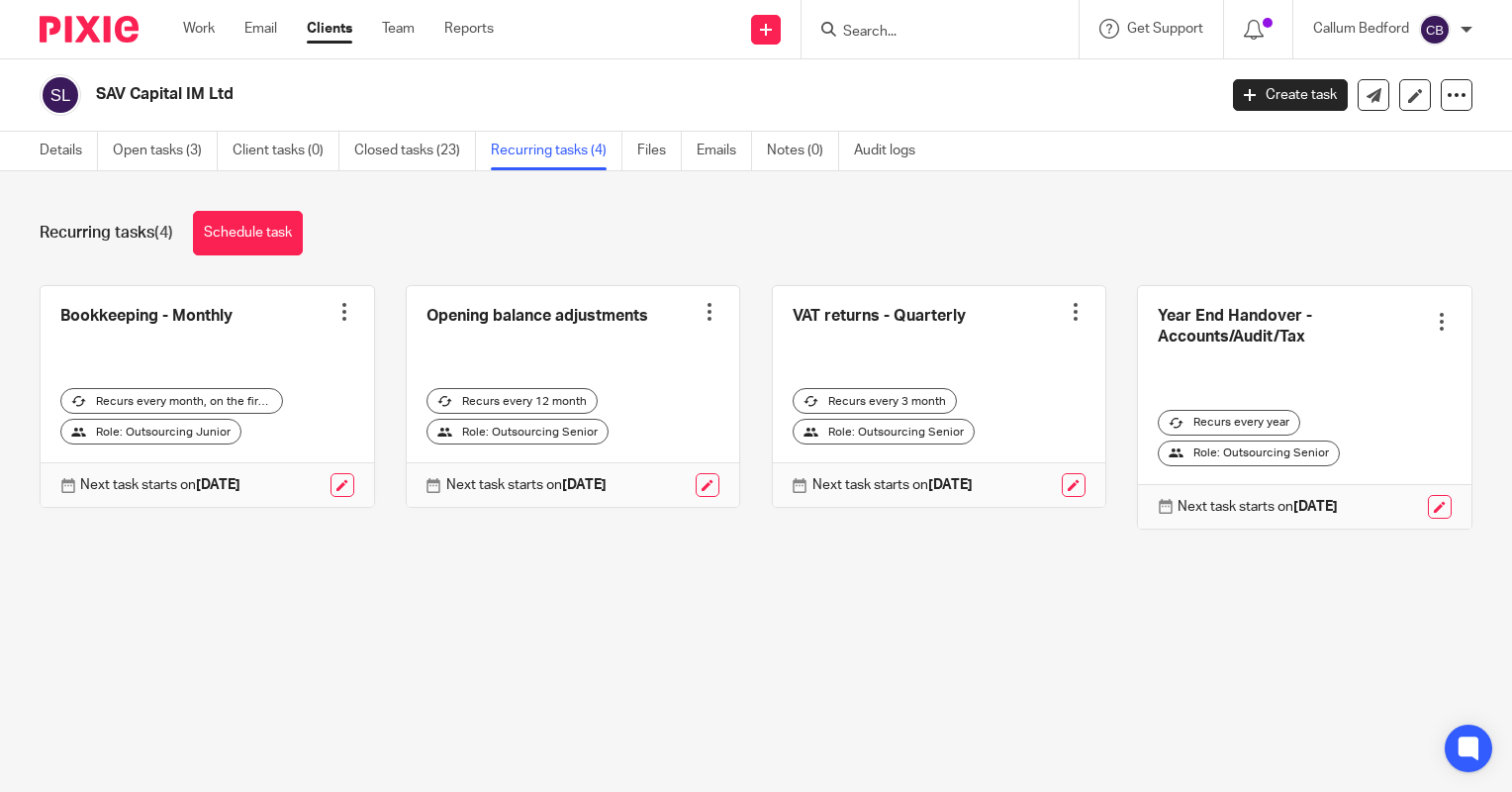 scroll, scrollTop: 0, scrollLeft: 0, axis: both 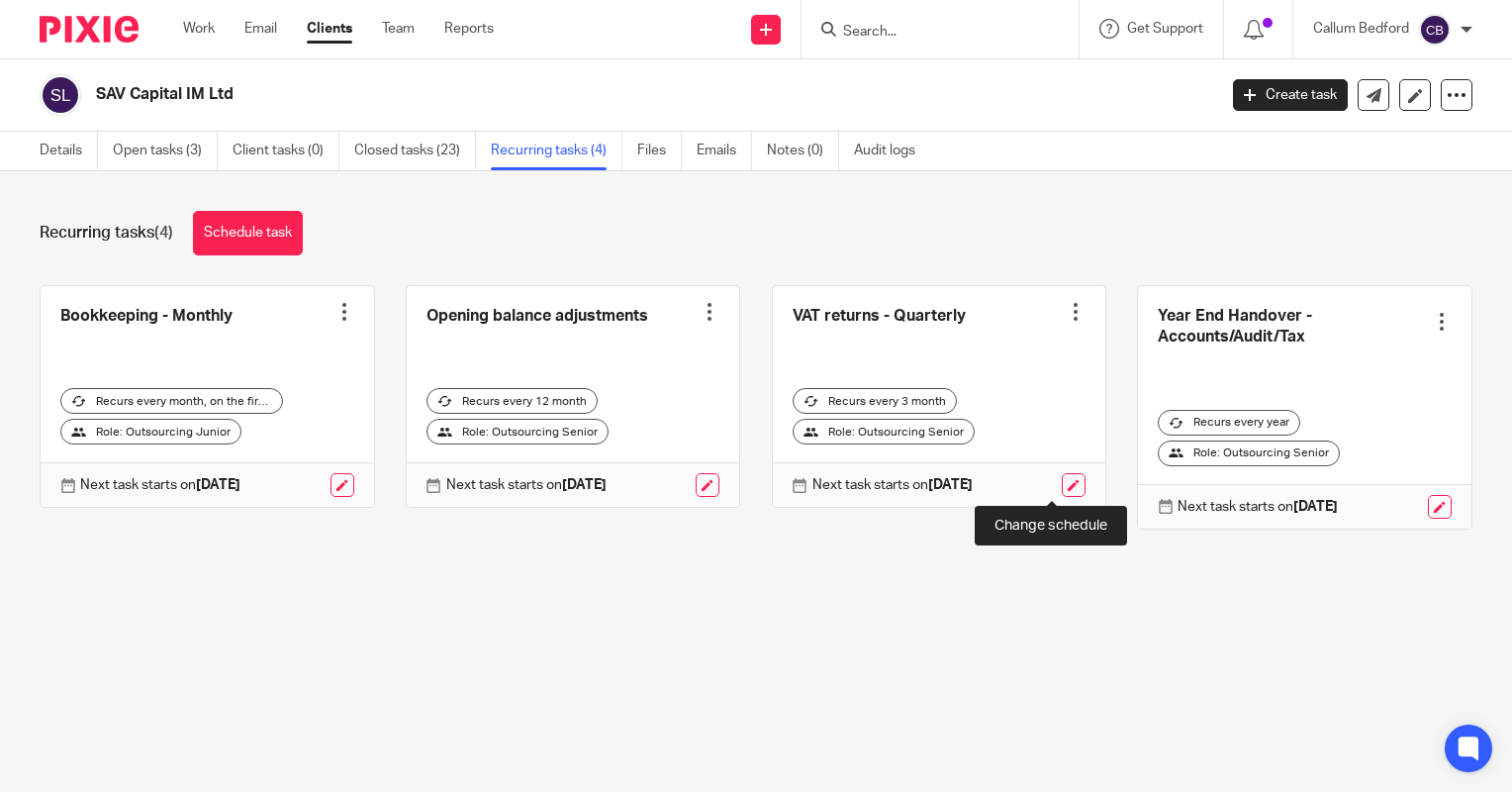 click at bounding box center [1074, 485] 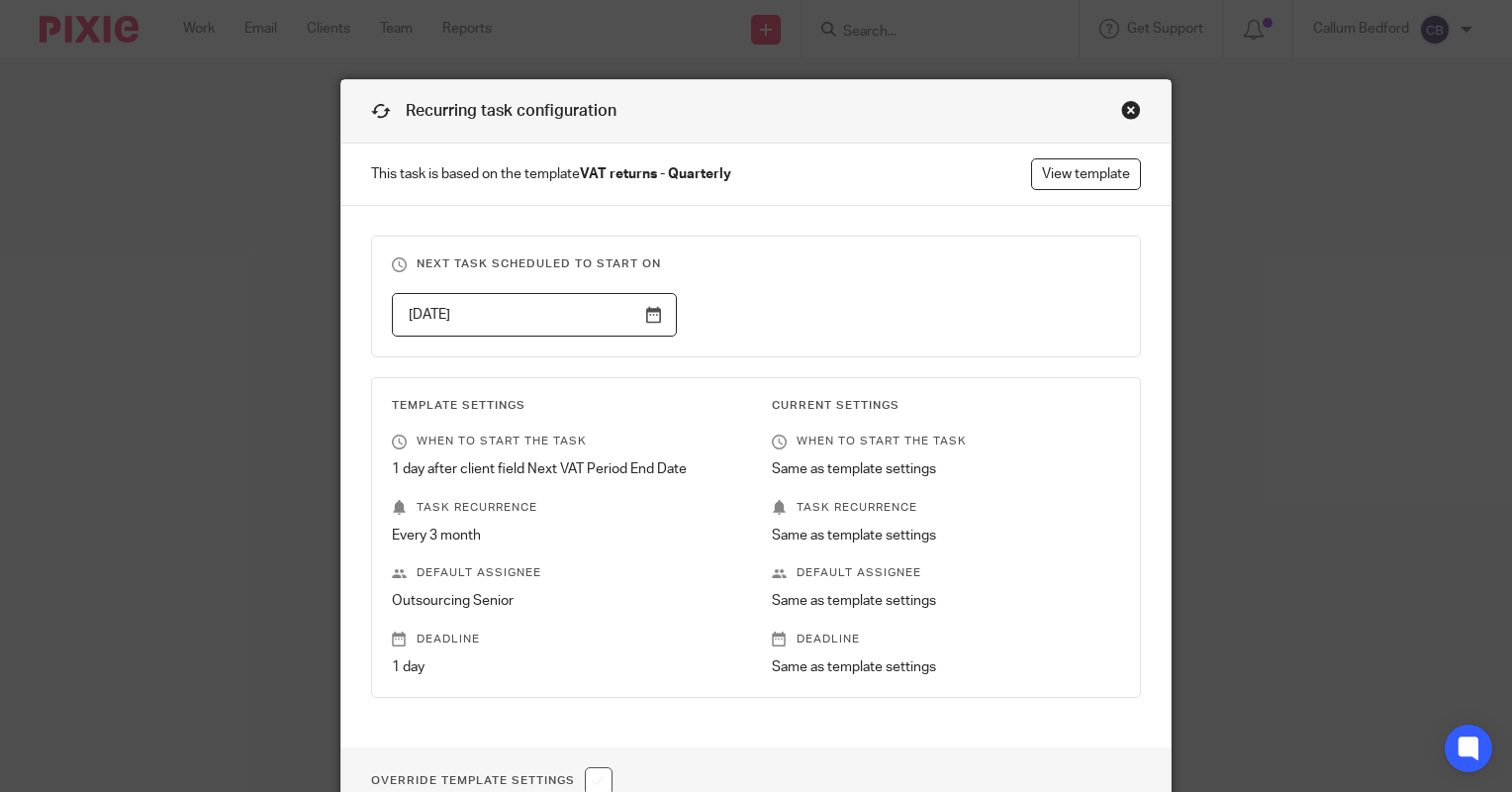 scroll, scrollTop: 0, scrollLeft: 0, axis: both 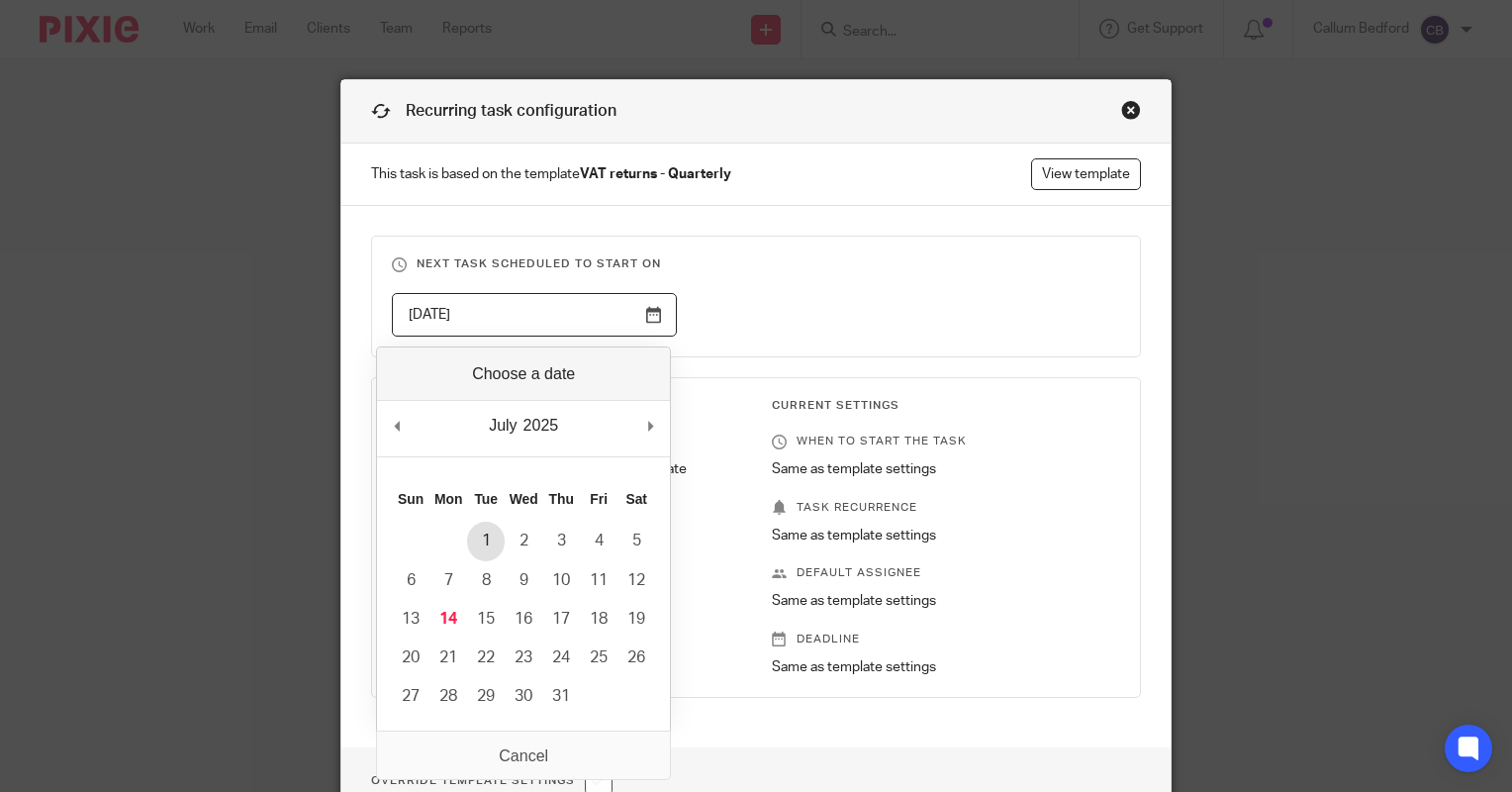type on "2025-07-01" 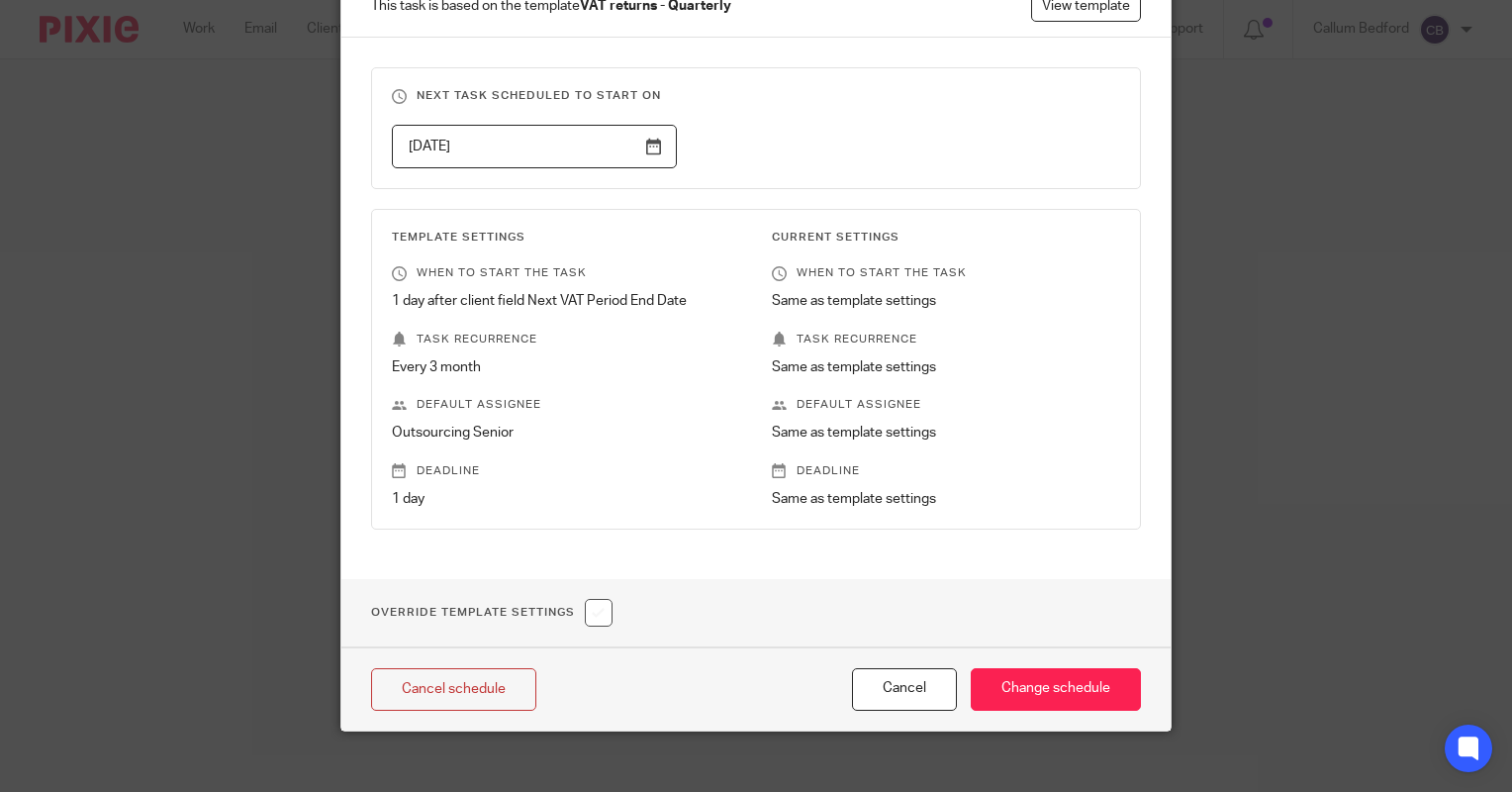 scroll, scrollTop: 185, scrollLeft: 0, axis: vertical 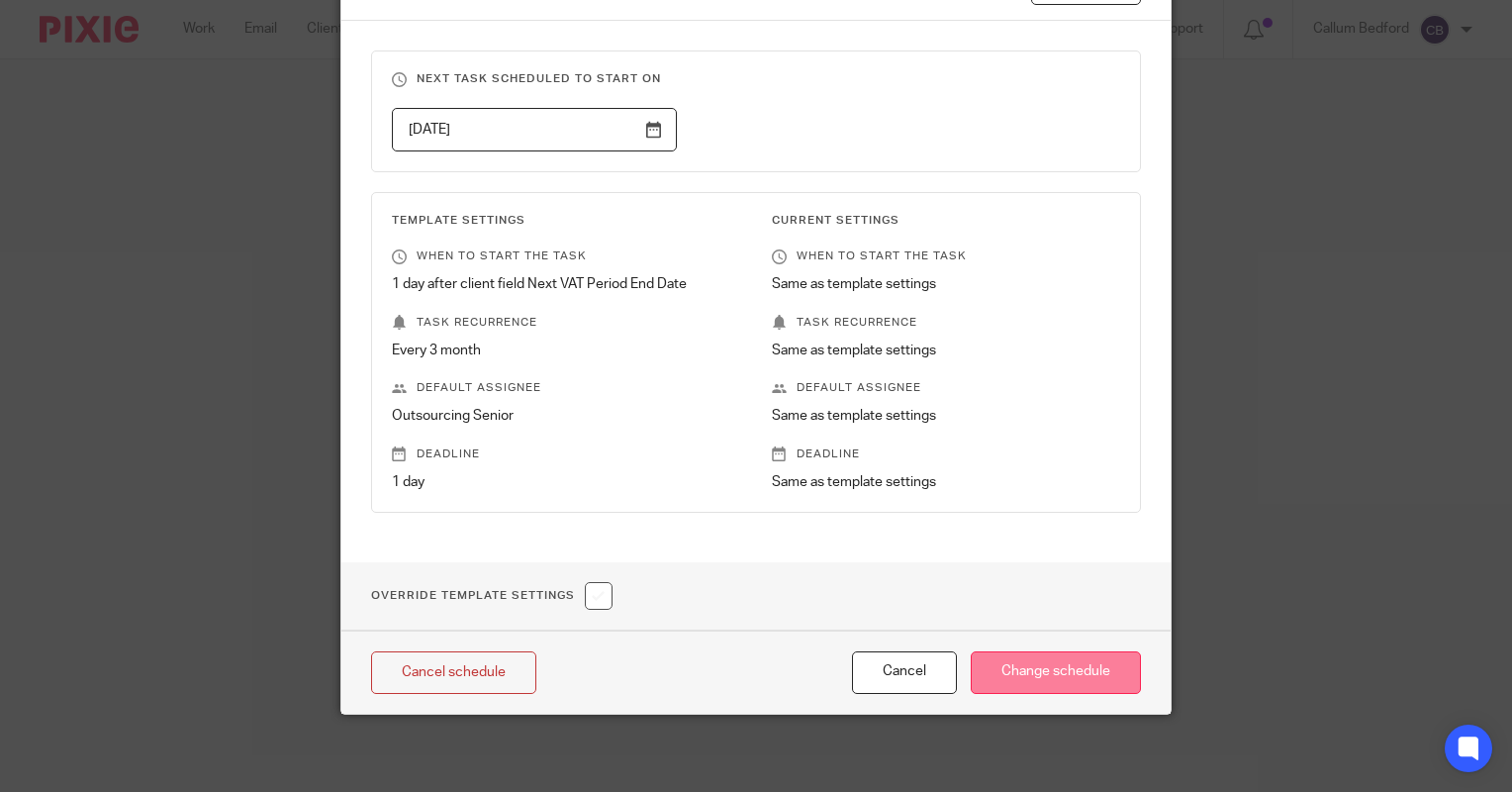 click on "Change schedule" at bounding box center [1056, 672] 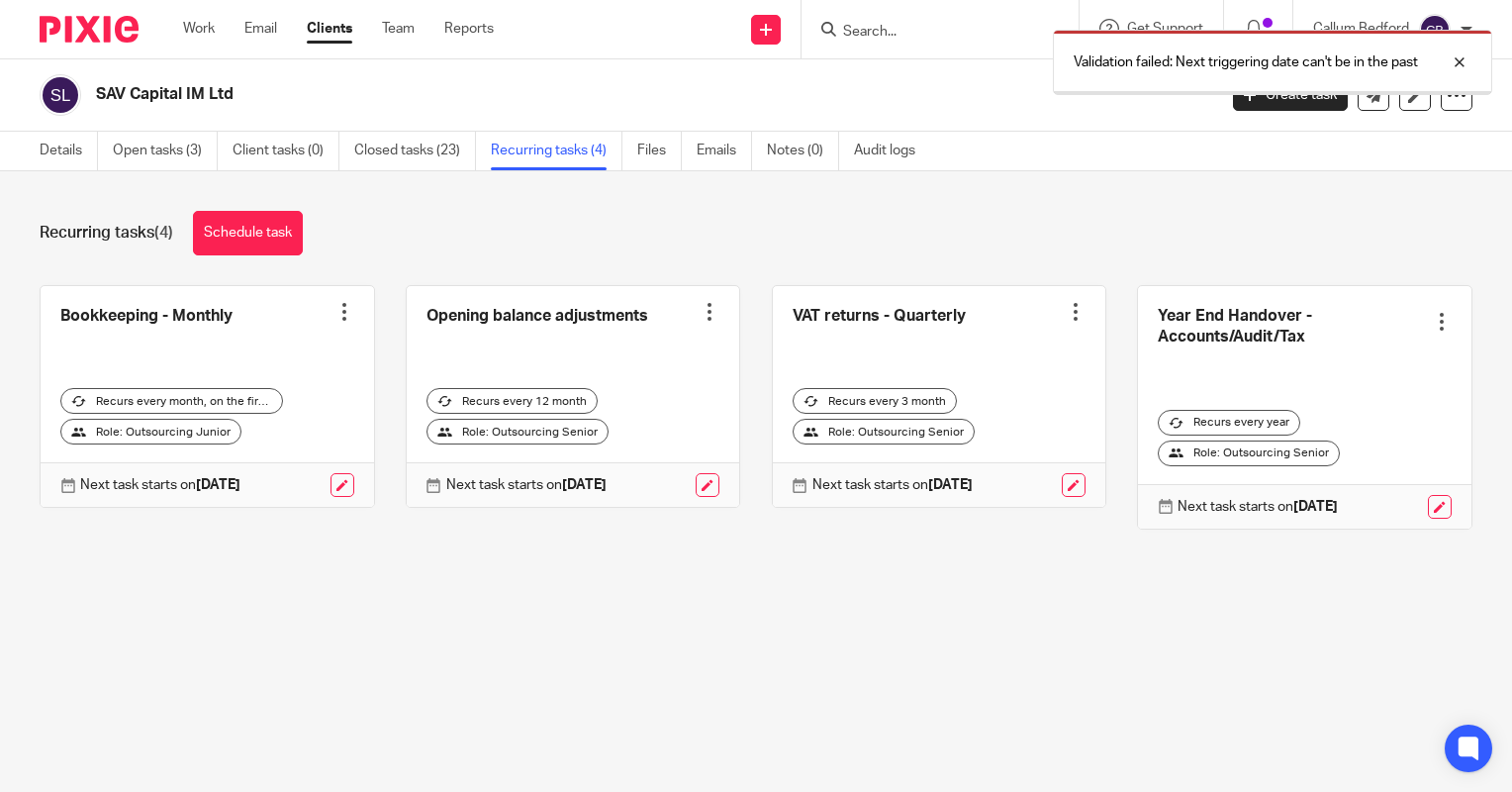 scroll, scrollTop: 0, scrollLeft: 0, axis: both 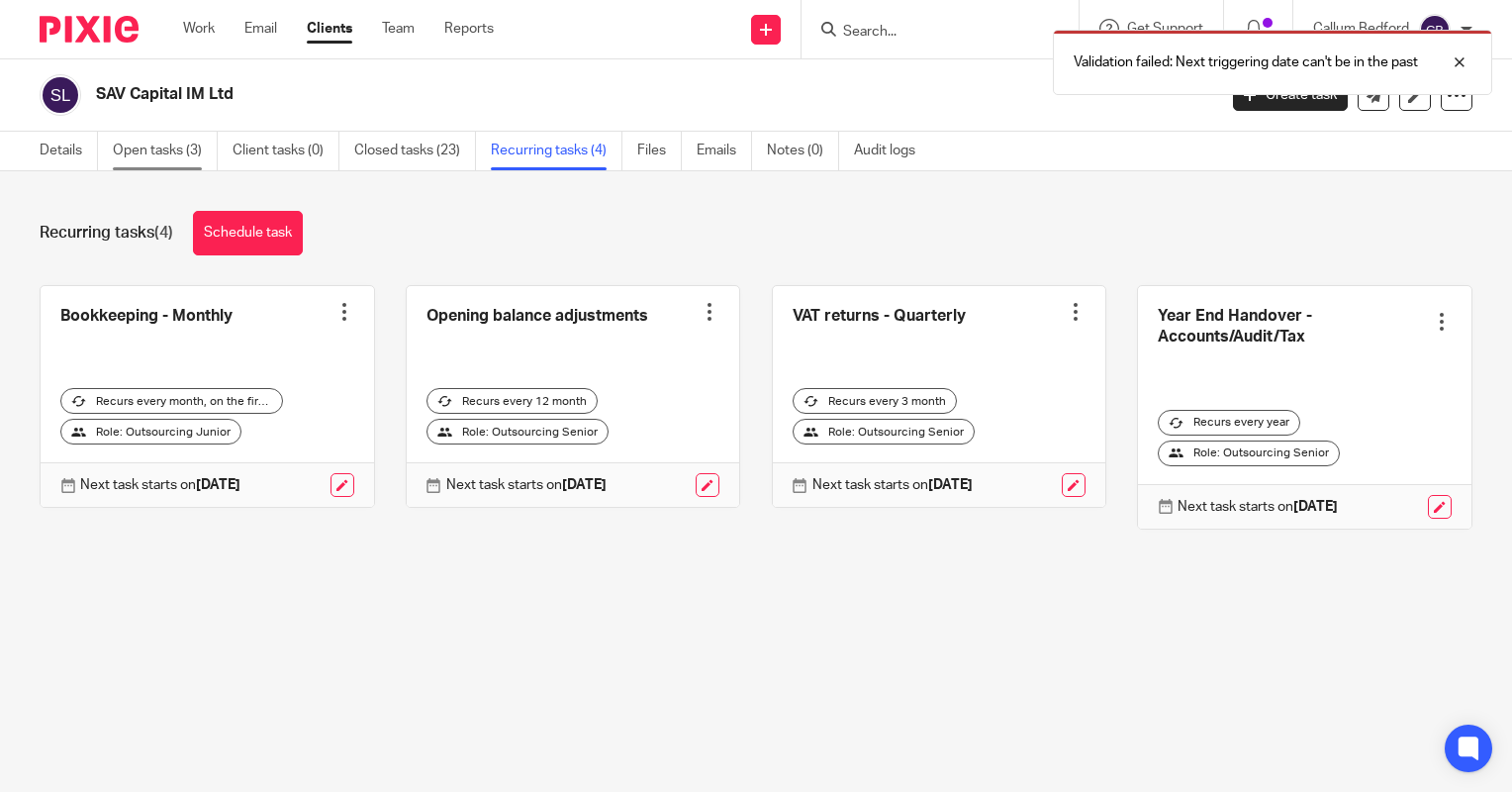 click on "Open tasks (3)" at bounding box center [165, 150] 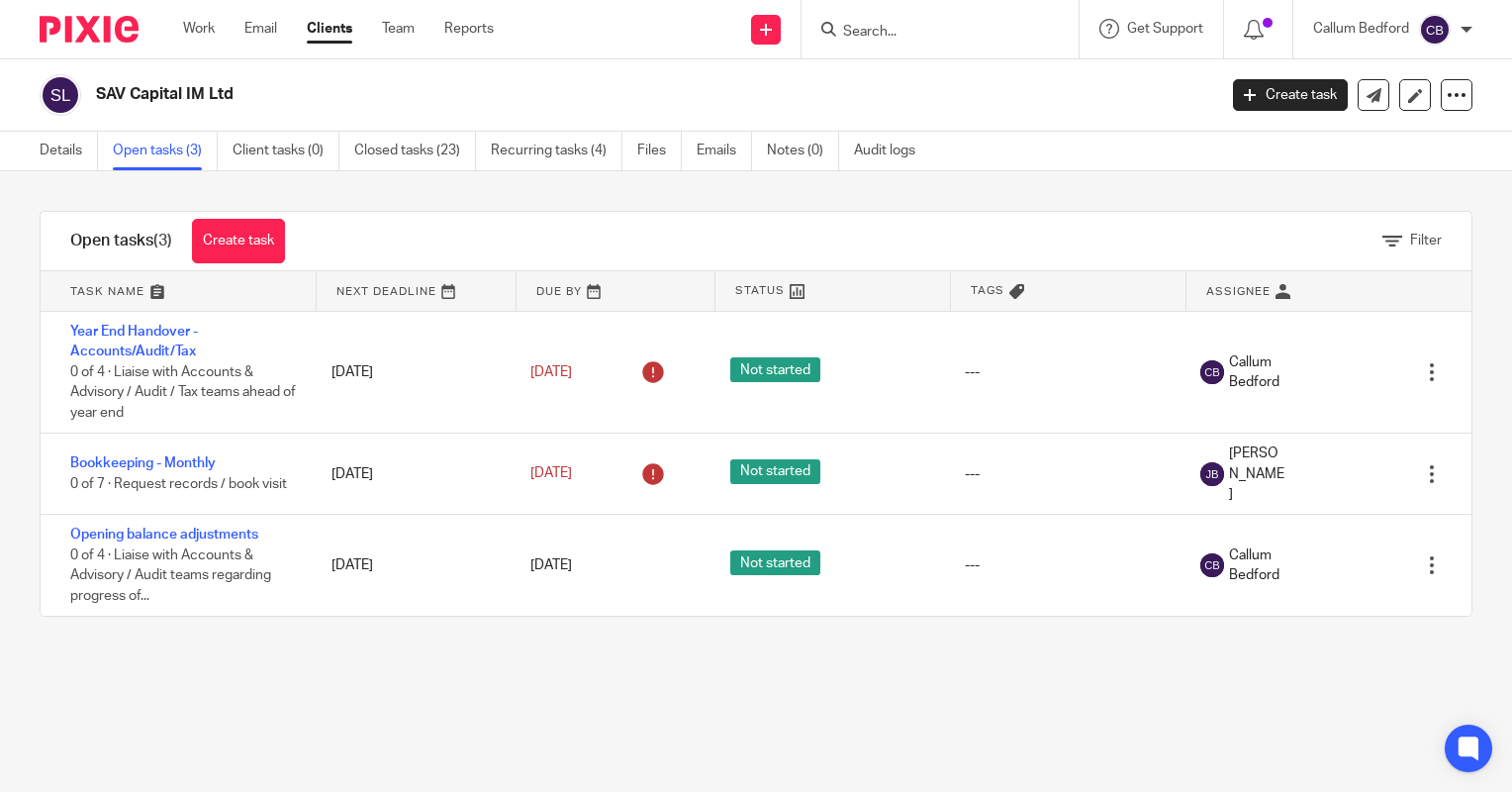 scroll, scrollTop: 0, scrollLeft: 0, axis: both 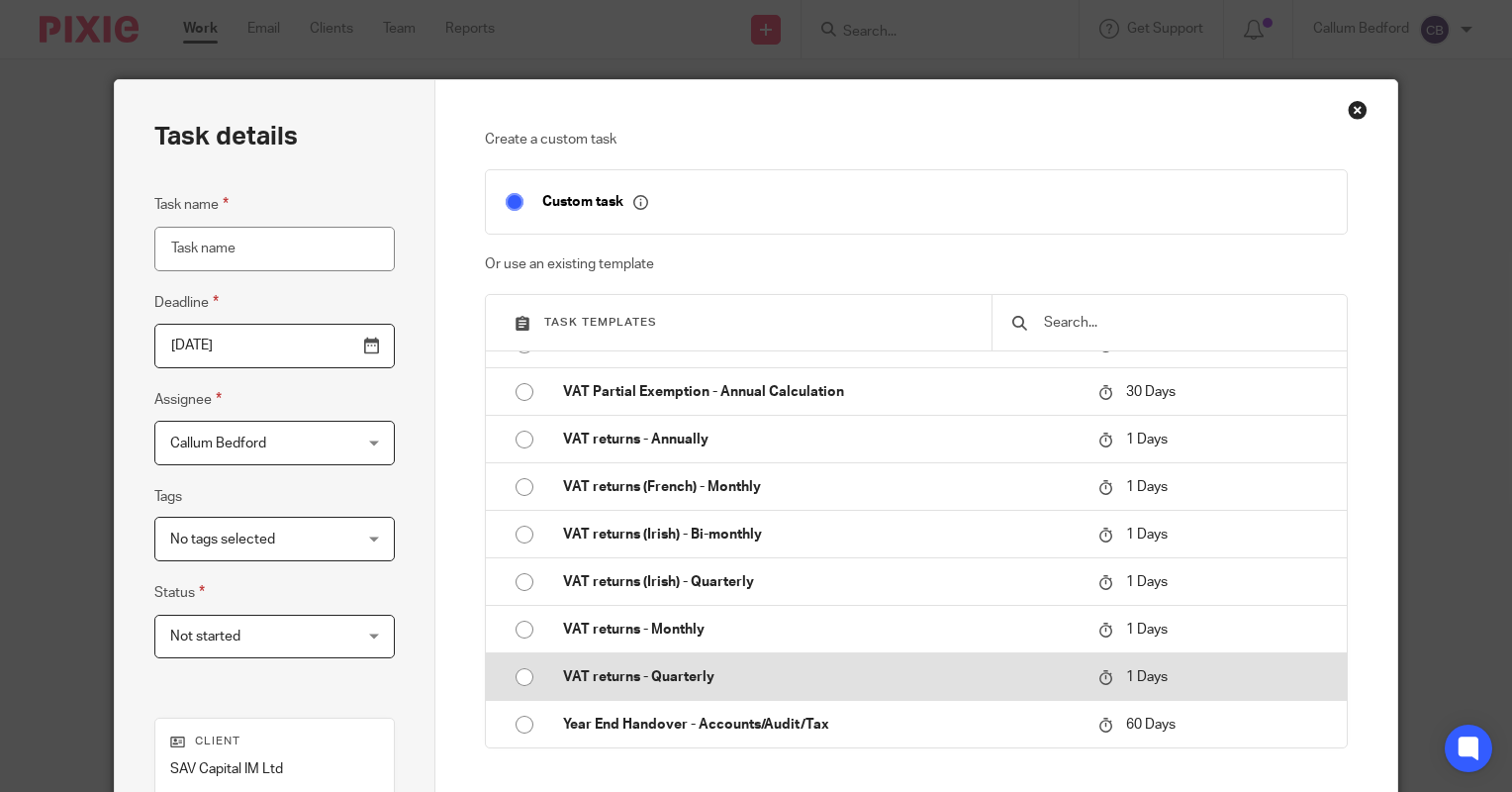 click on "VAT returns - Quarterly" at bounding box center [820, 677] 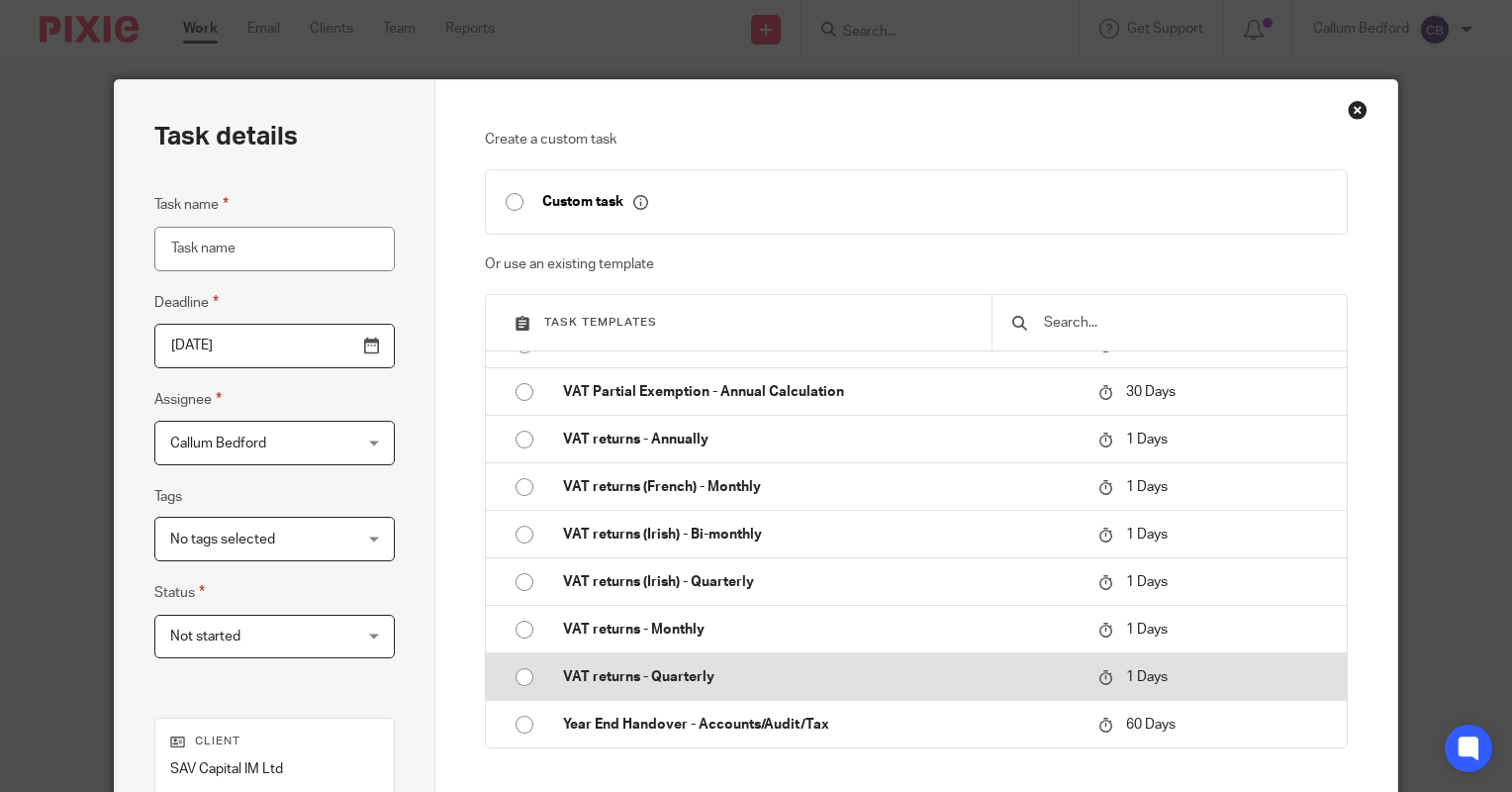 type on "[DATE]" 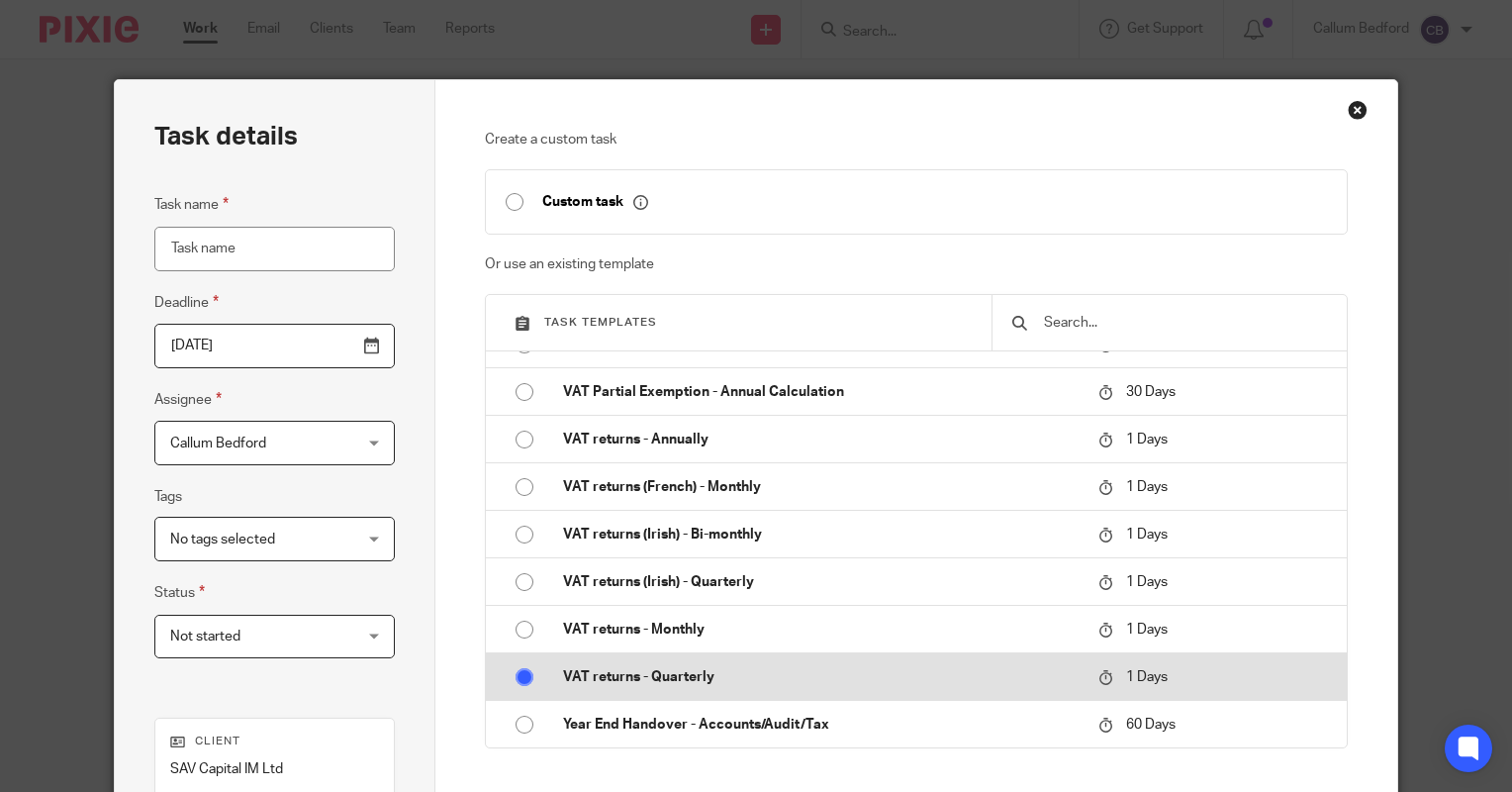 type on "VAT returns - Quarterly" 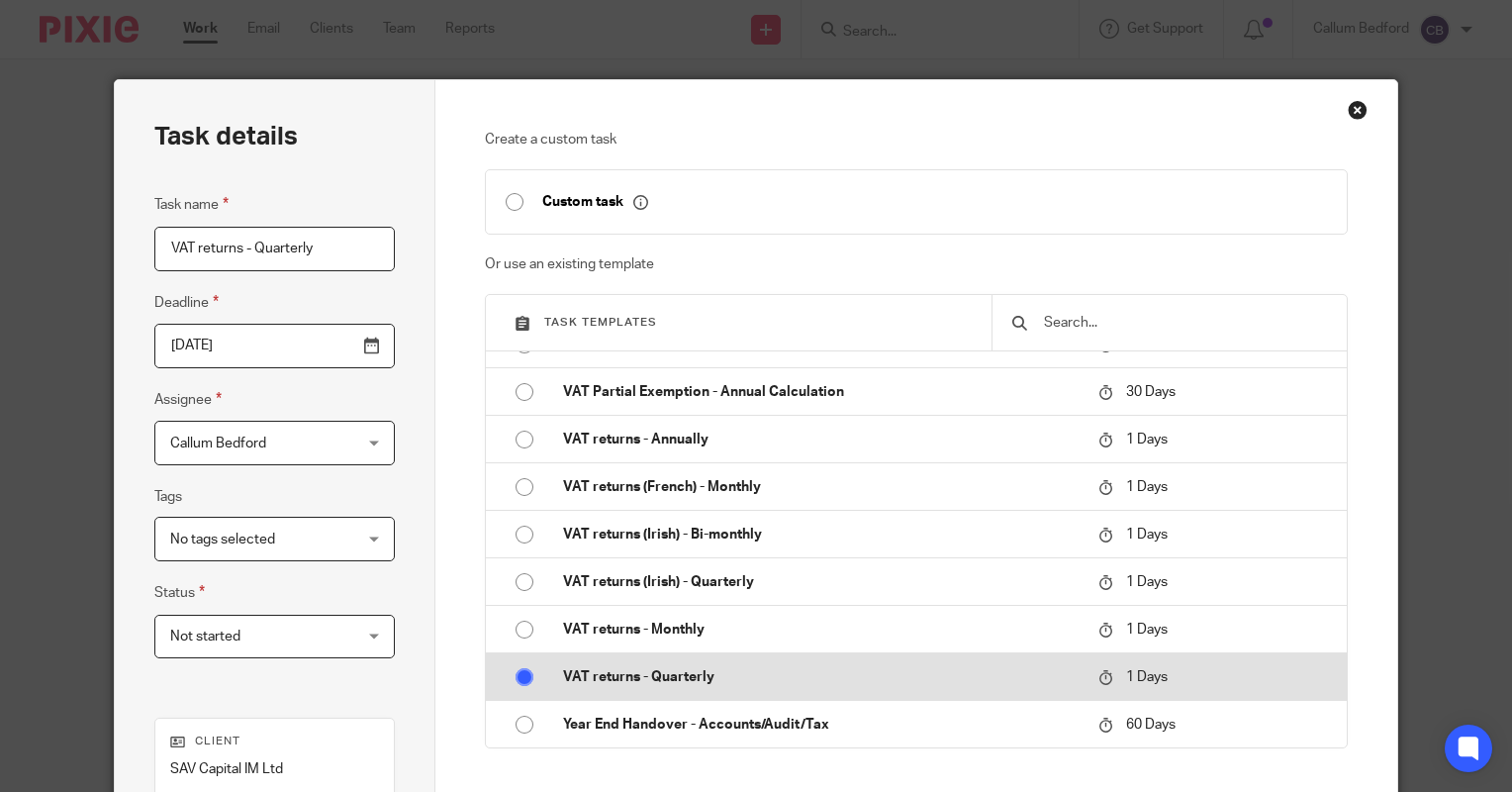 checkbox on "false" 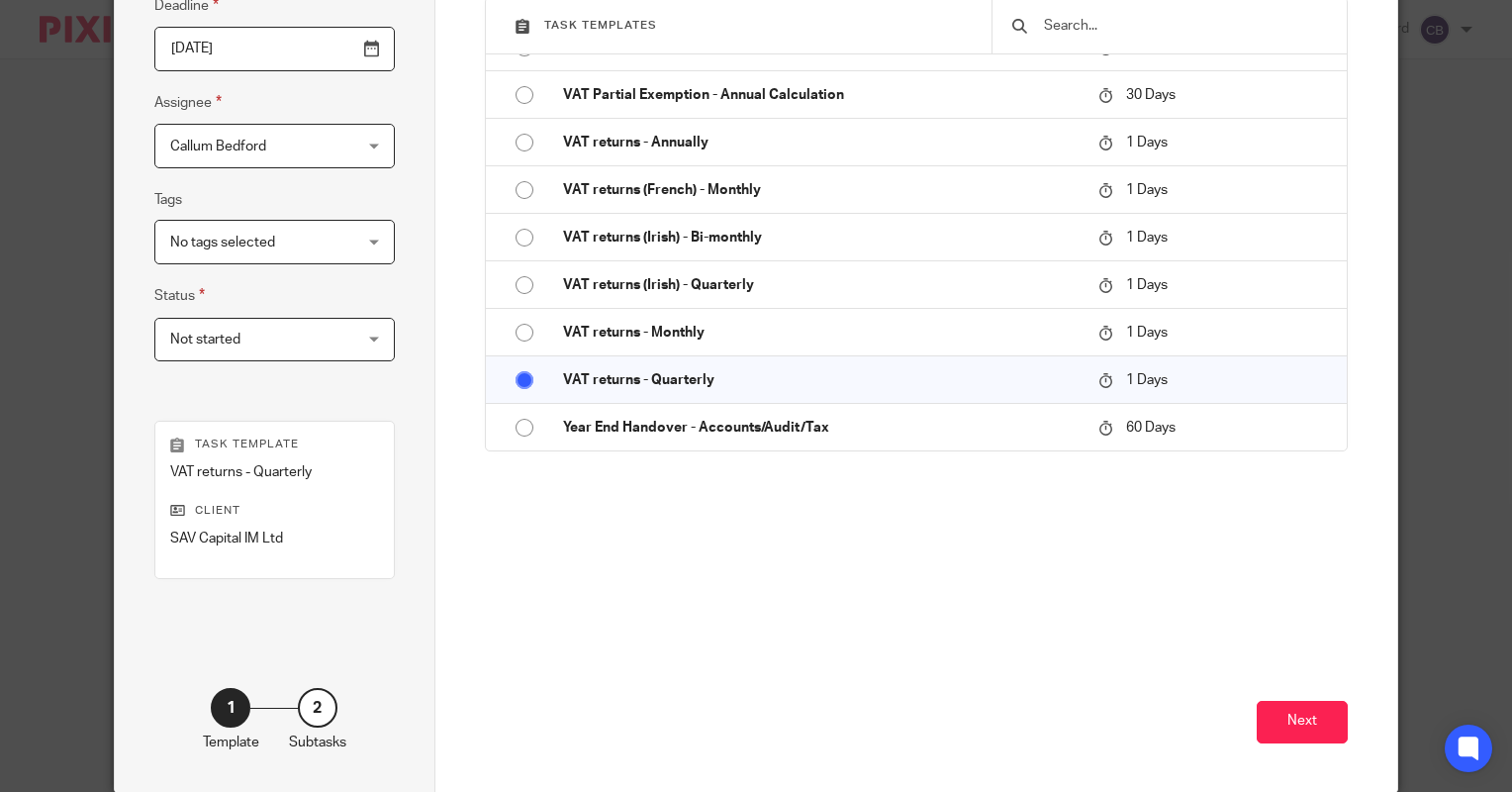 scroll, scrollTop: 376, scrollLeft: 0, axis: vertical 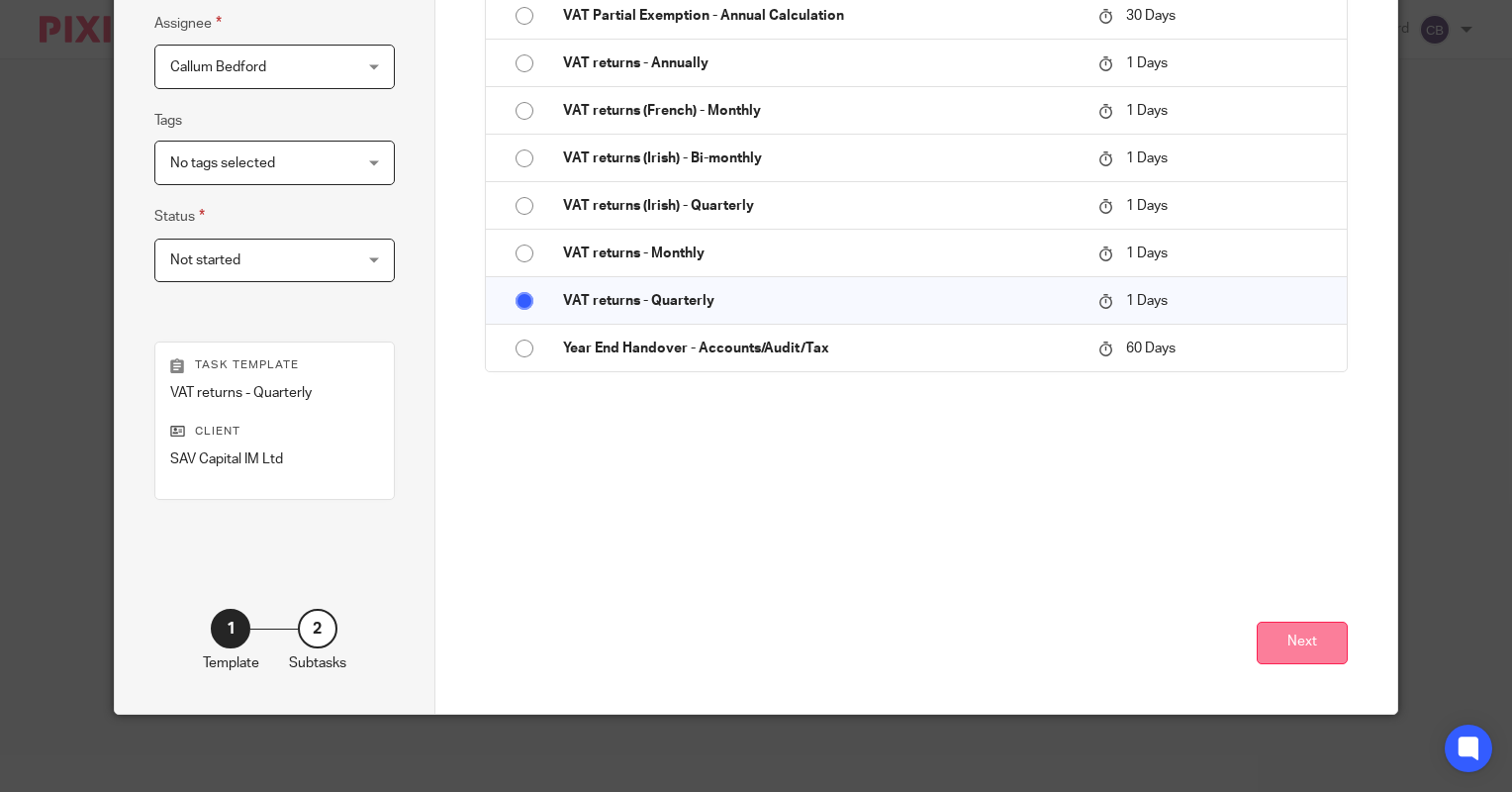 click on "Next" at bounding box center [1302, 643] 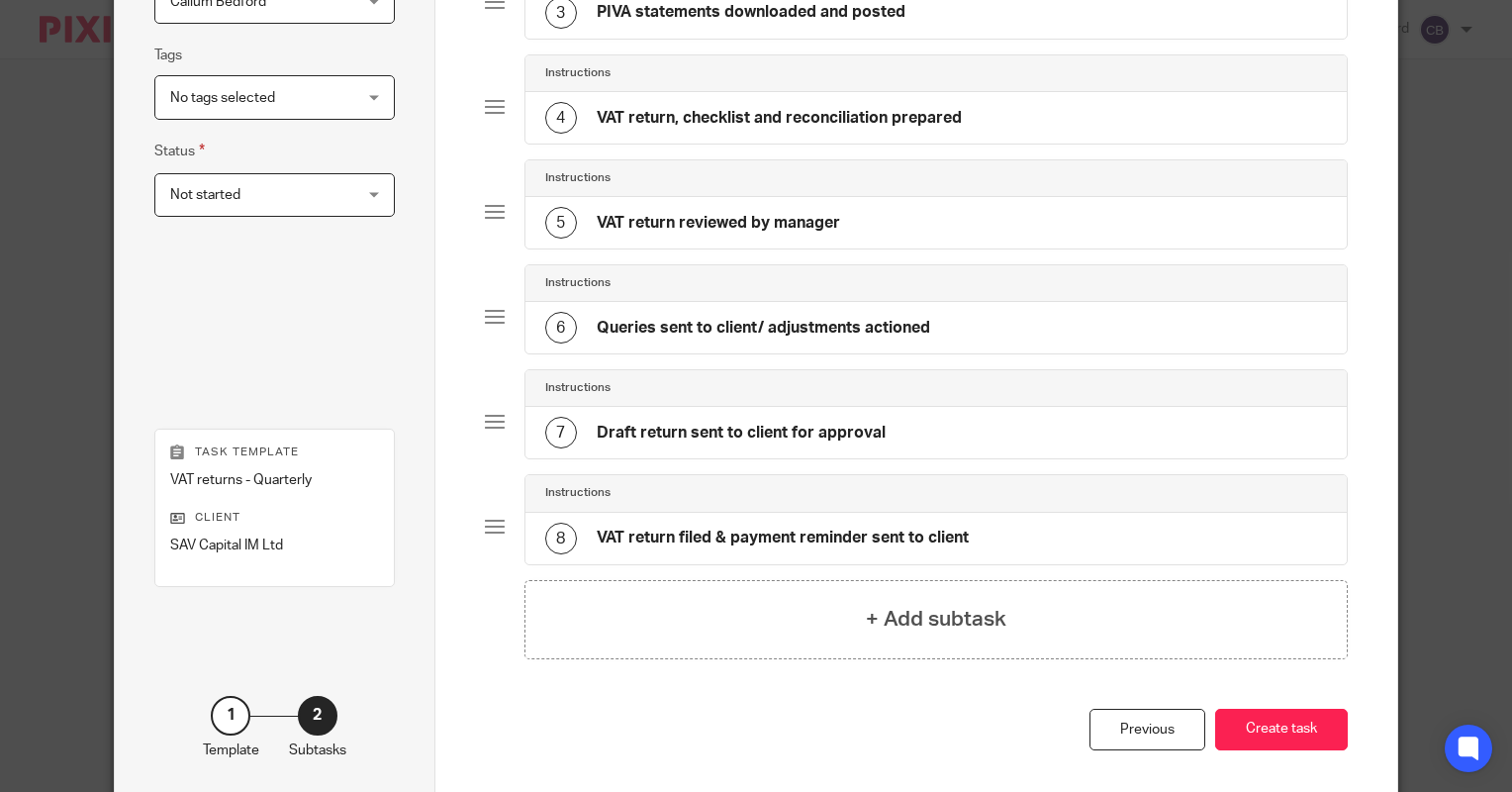 scroll, scrollTop: 475, scrollLeft: 0, axis: vertical 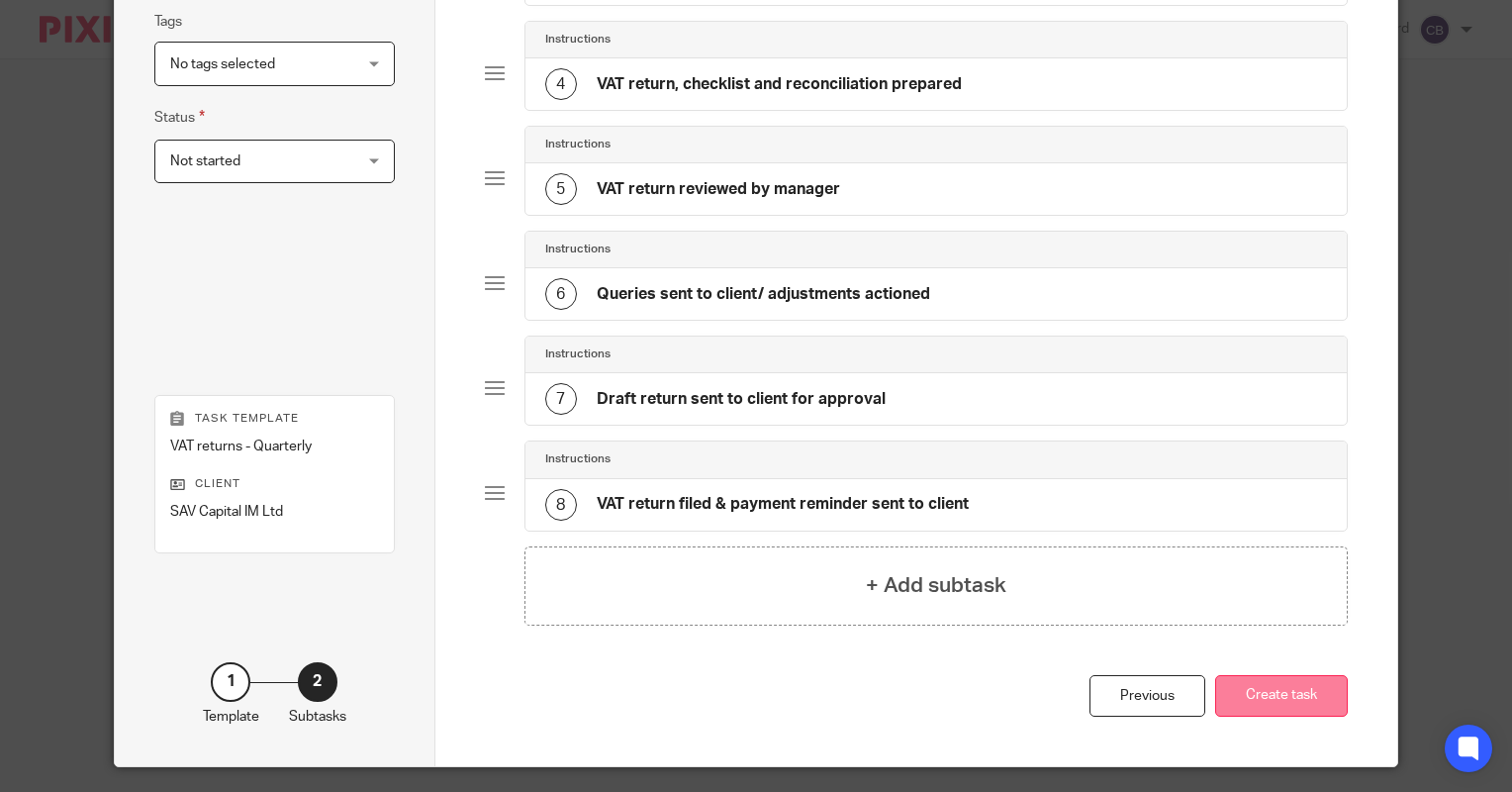 click on "Create task" at bounding box center (1281, 696) 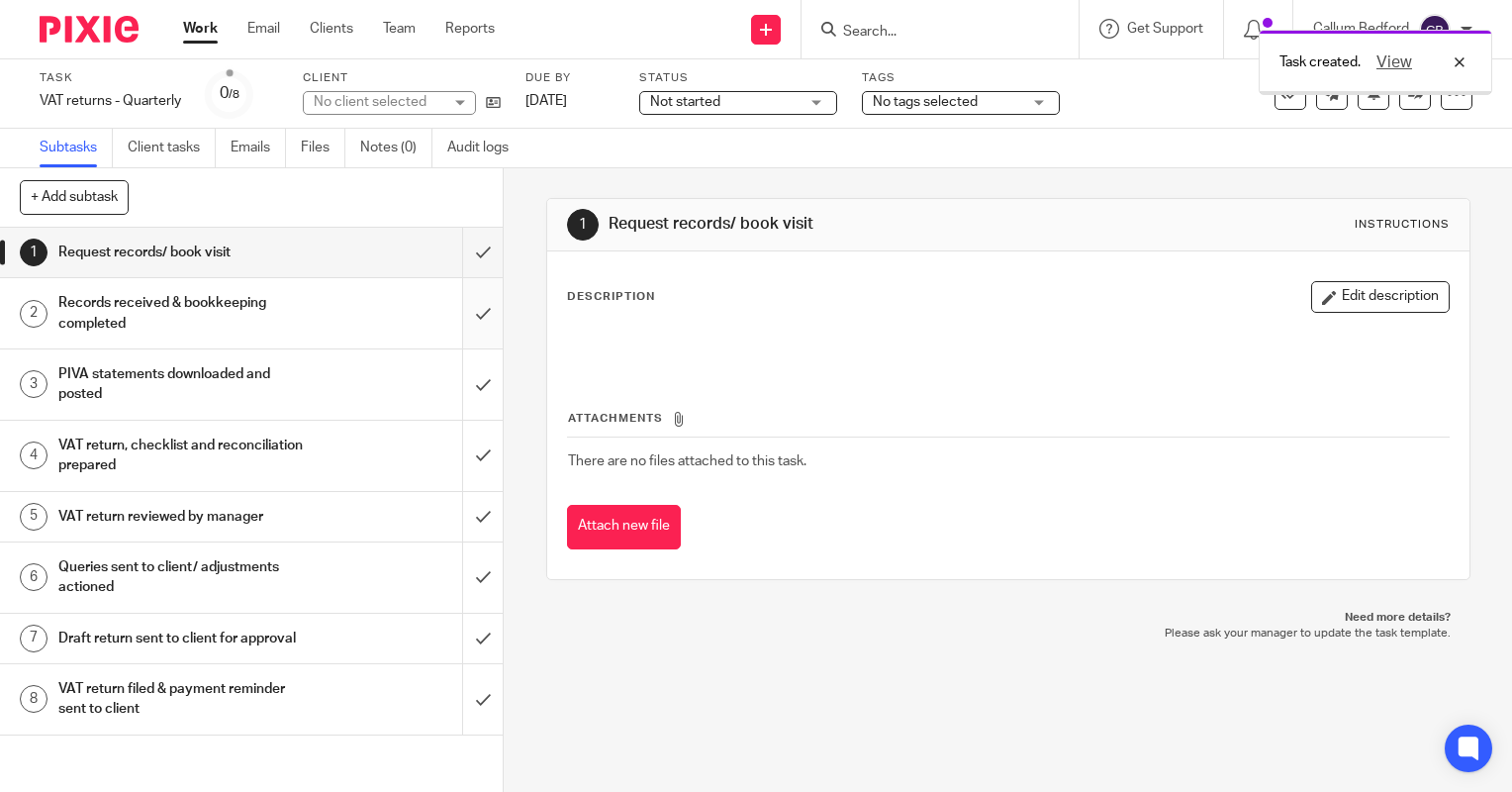 scroll, scrollTop: 0, scrollLeft: 0, axis: both 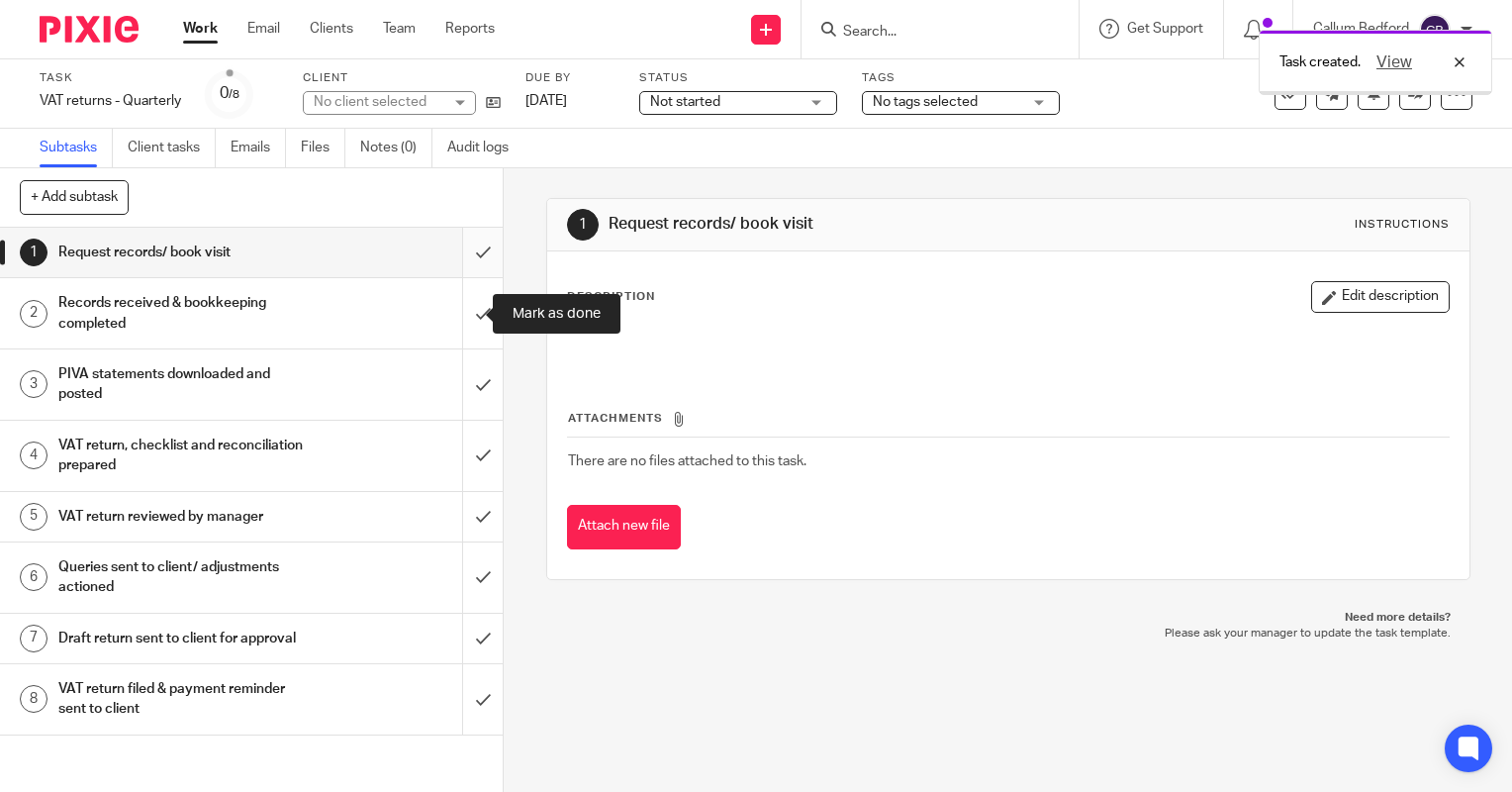 click at bounding box center (251, 252) 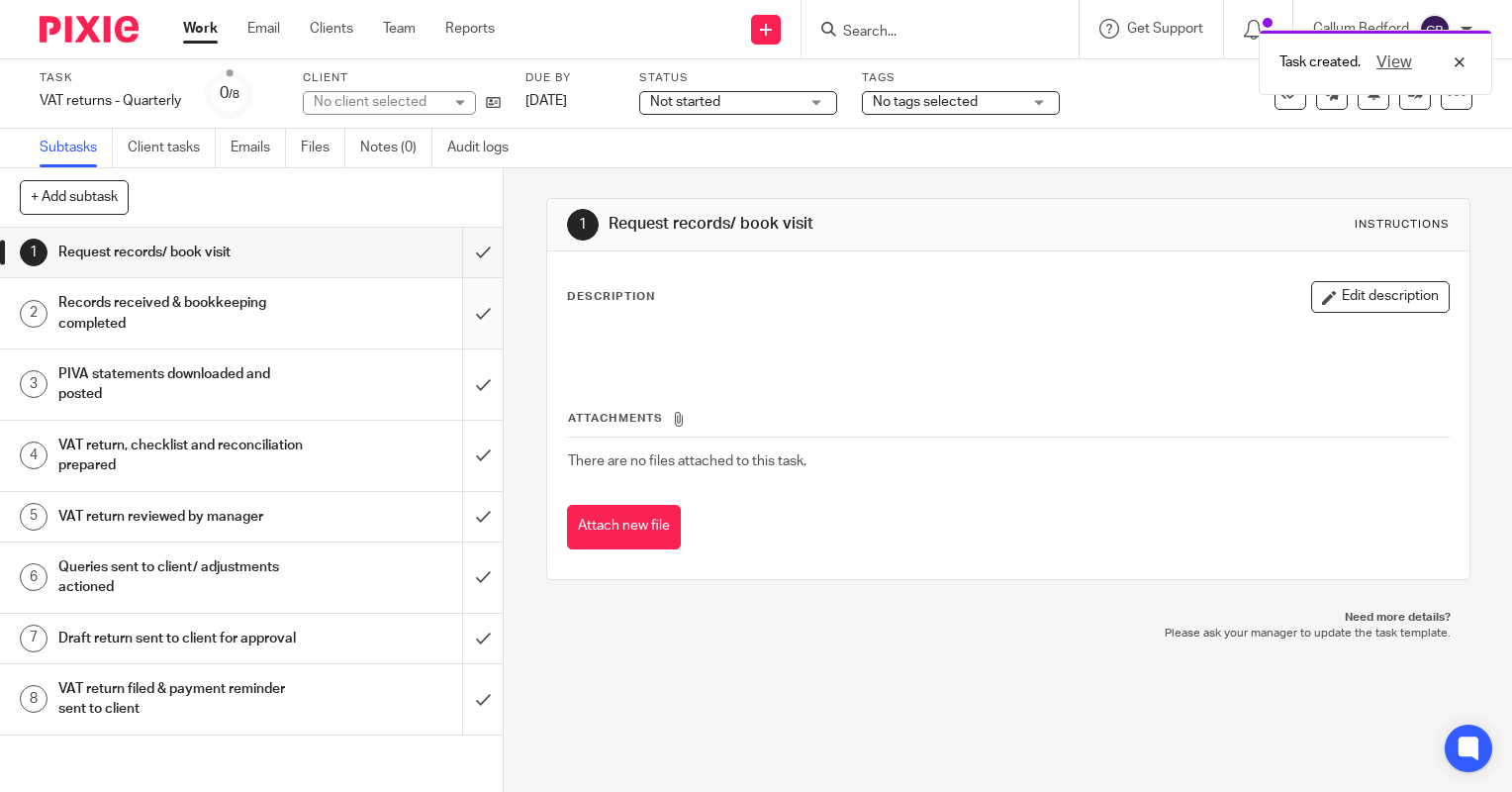 click at bounding box center [251, 313] 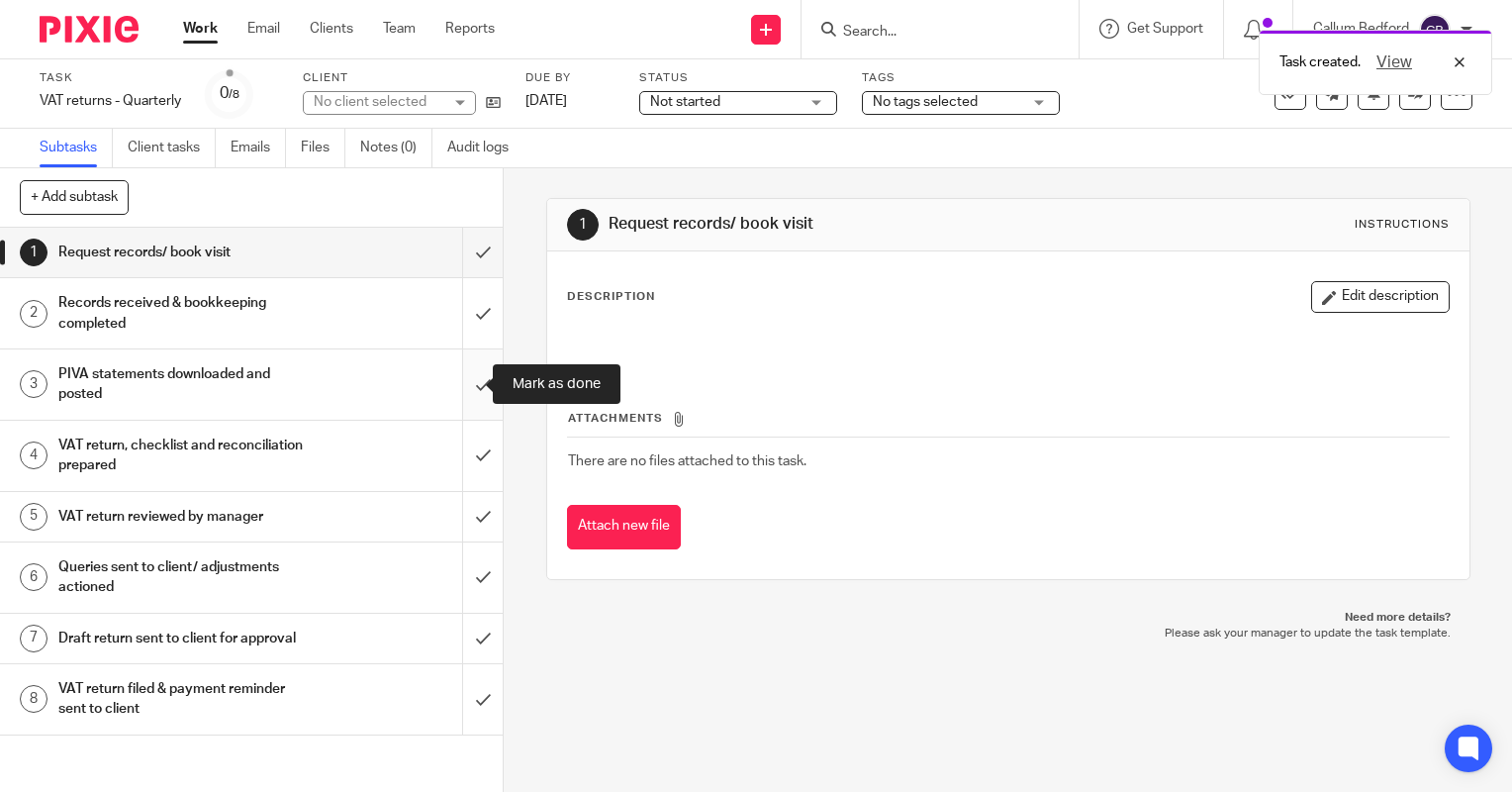 click at bounding box center (251, 384) 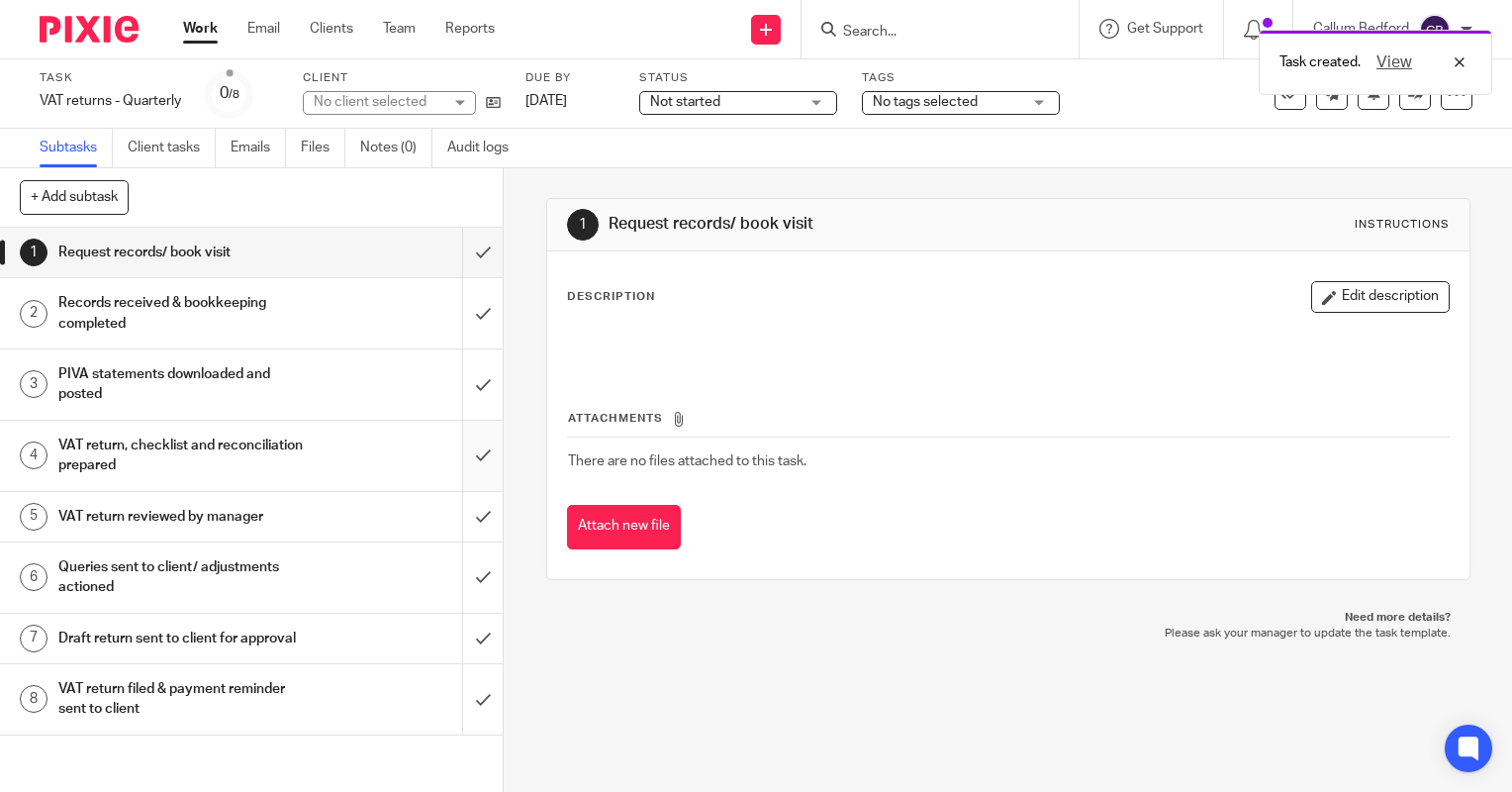 click at bounding box center [251, 455] 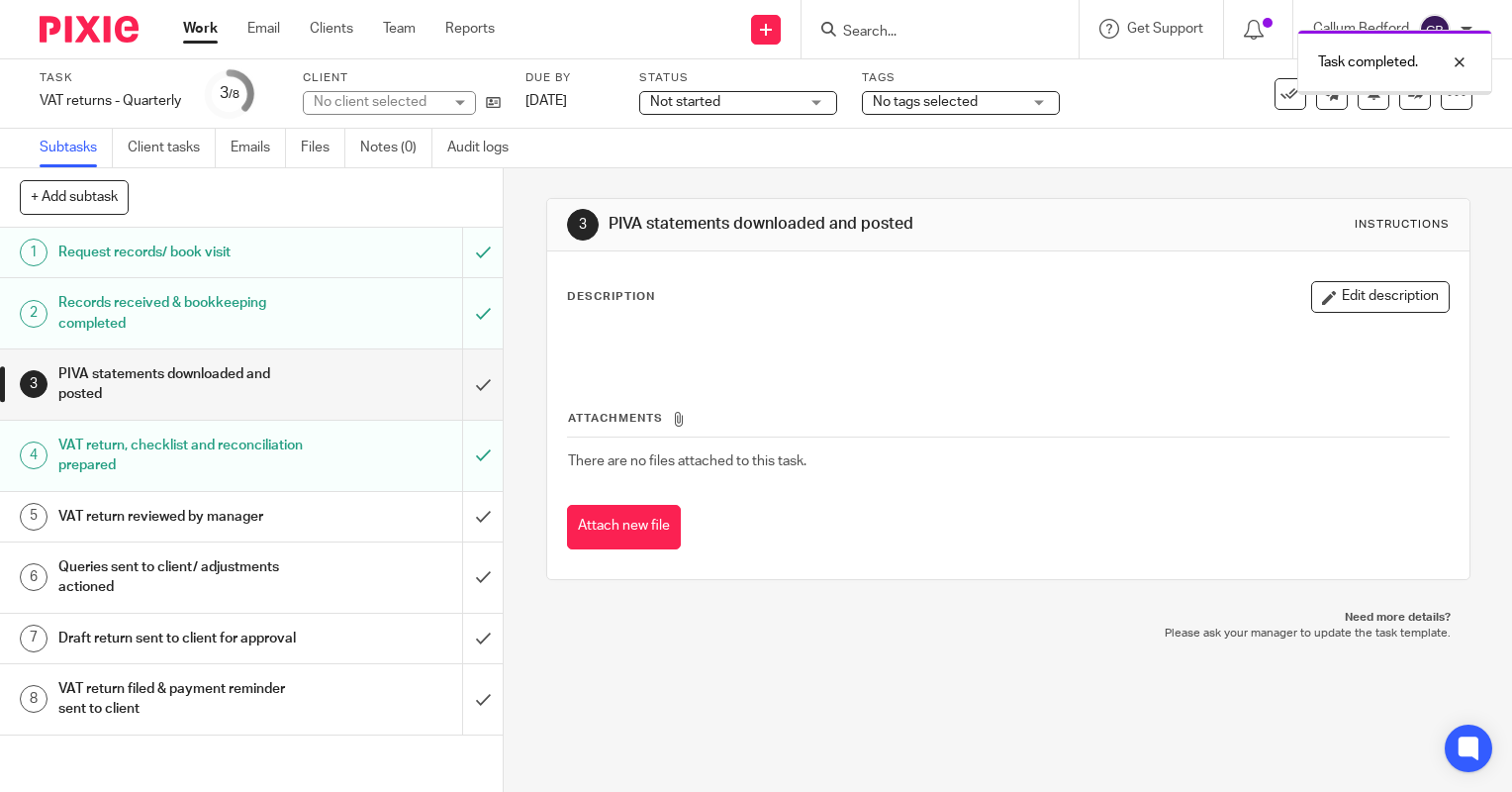 click on "Edit description" at bounding box center (1380, 297) 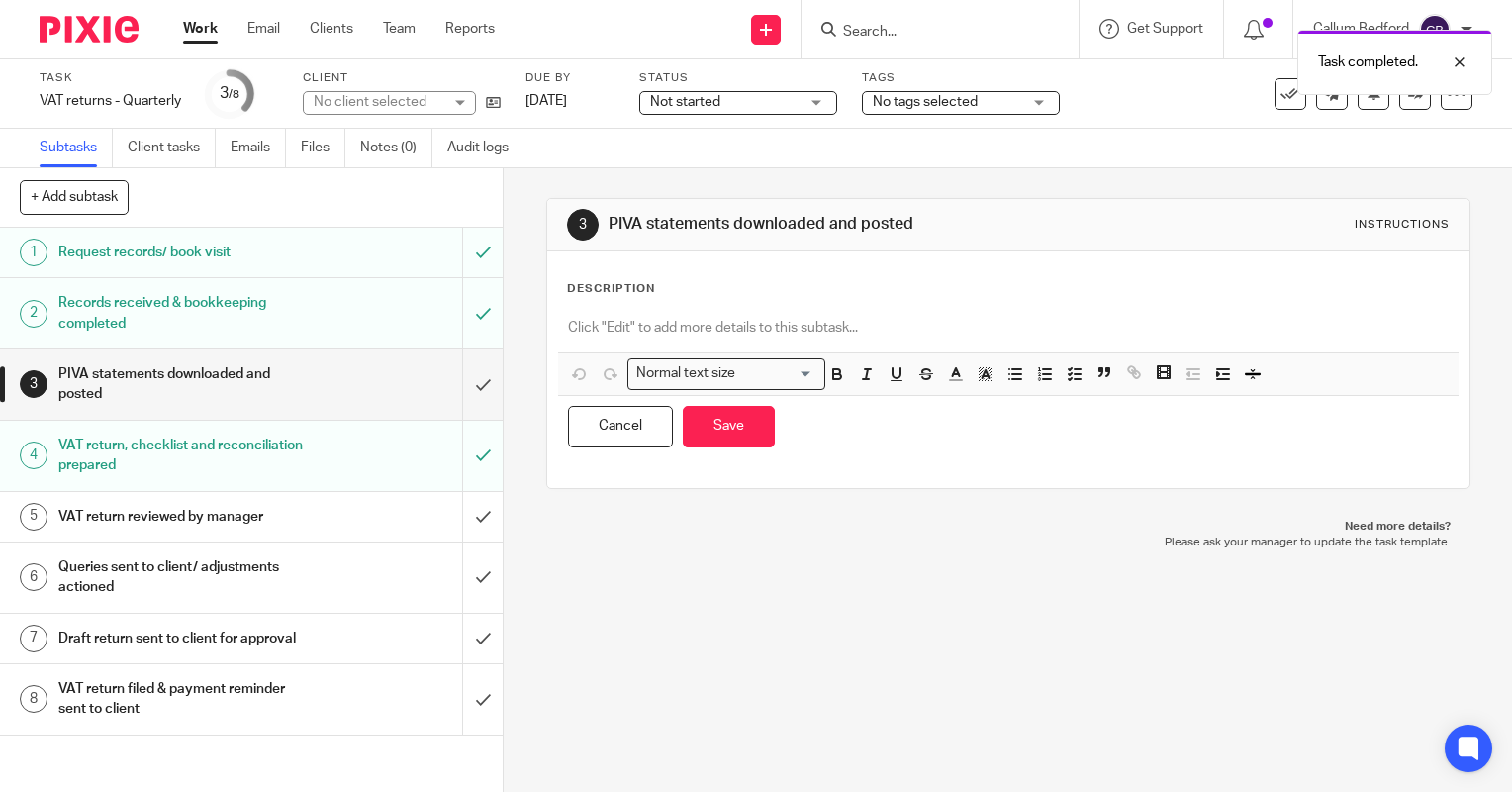 click at bounding box center (1008, 330) 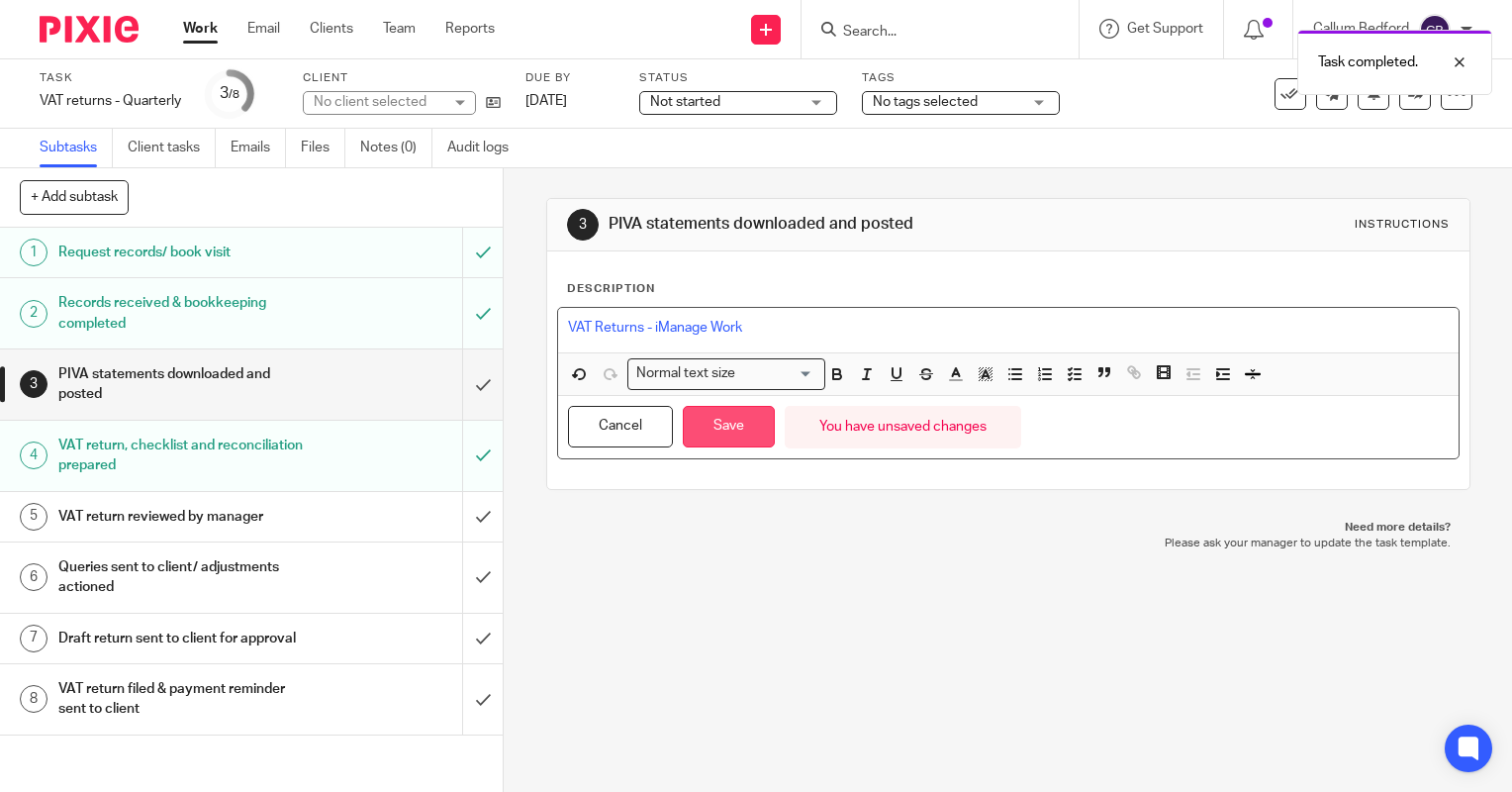 click on "Save" at bounding box center (728, 427) 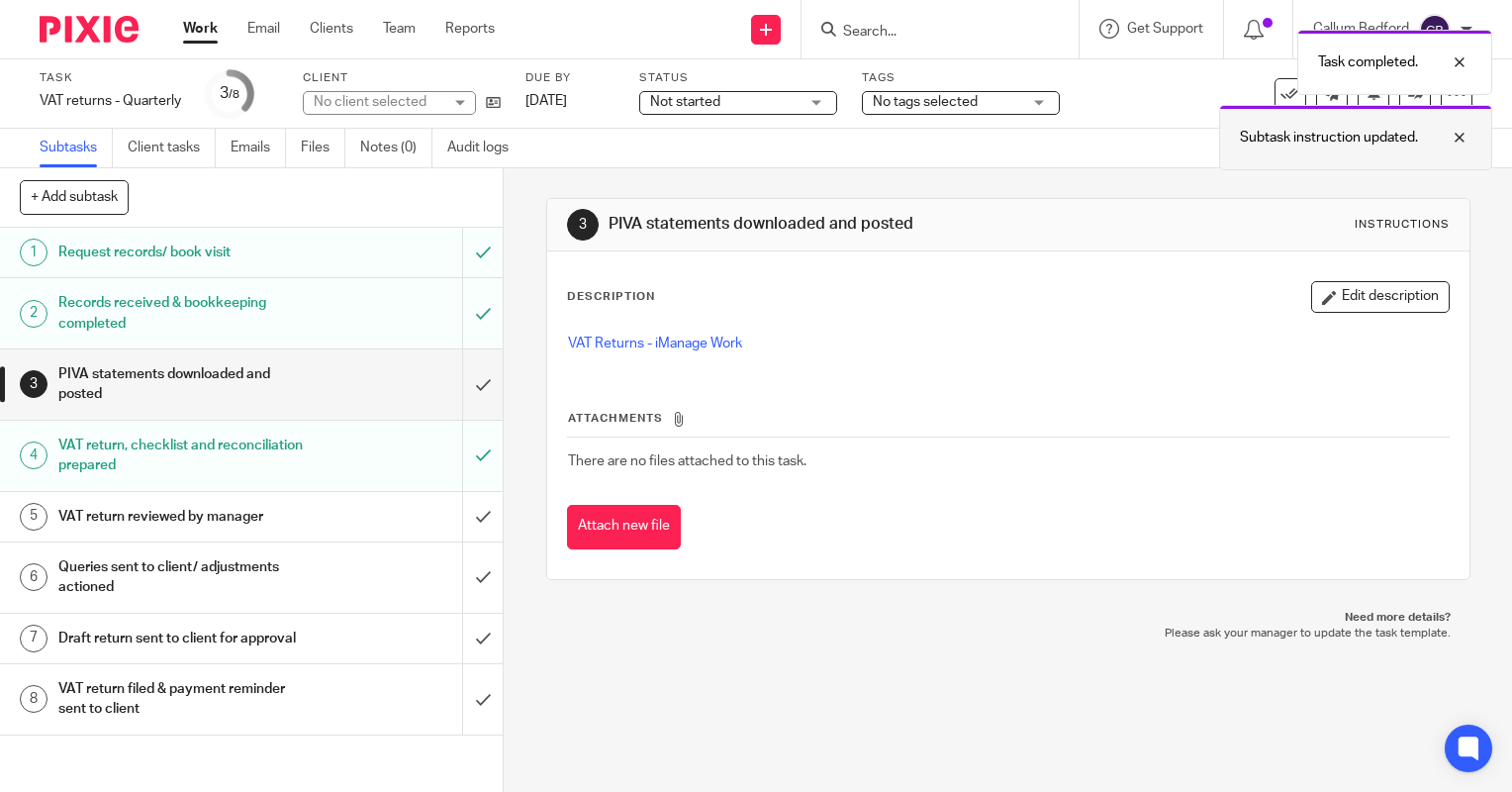 click at bounding box center [1445, 138] 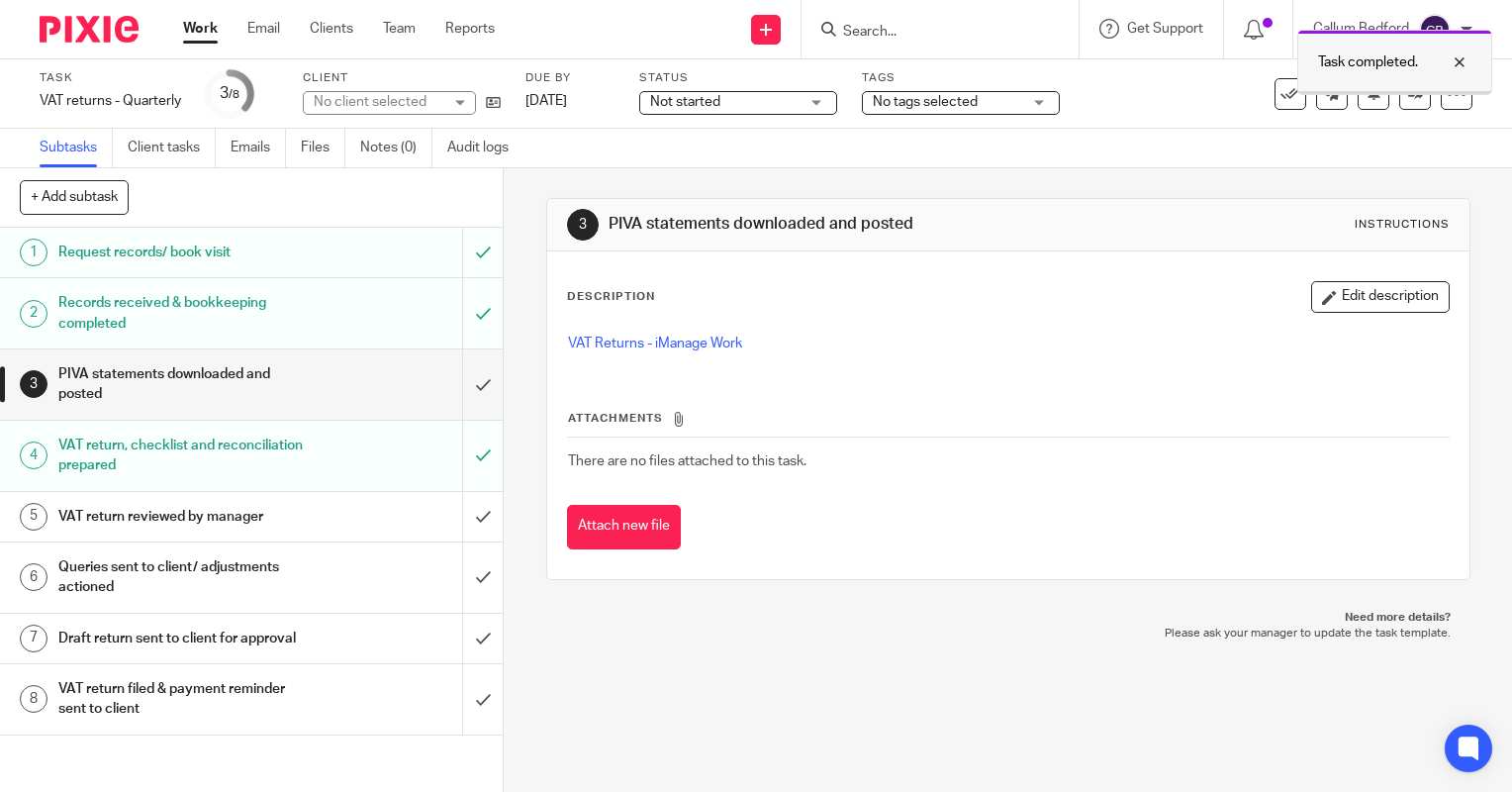 click at bounding box center (1445, 62) 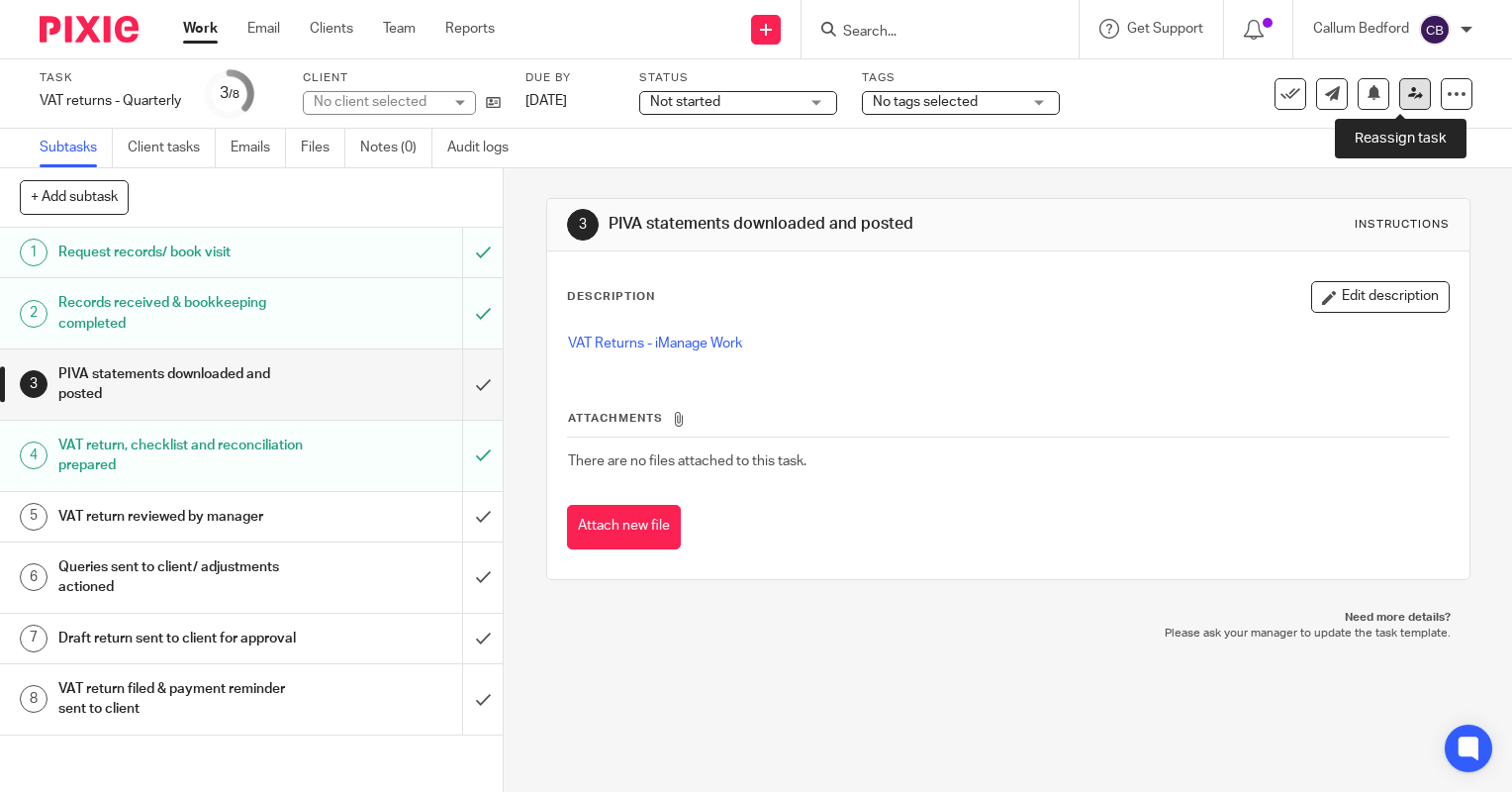 click at bounding box center (1415, 93) 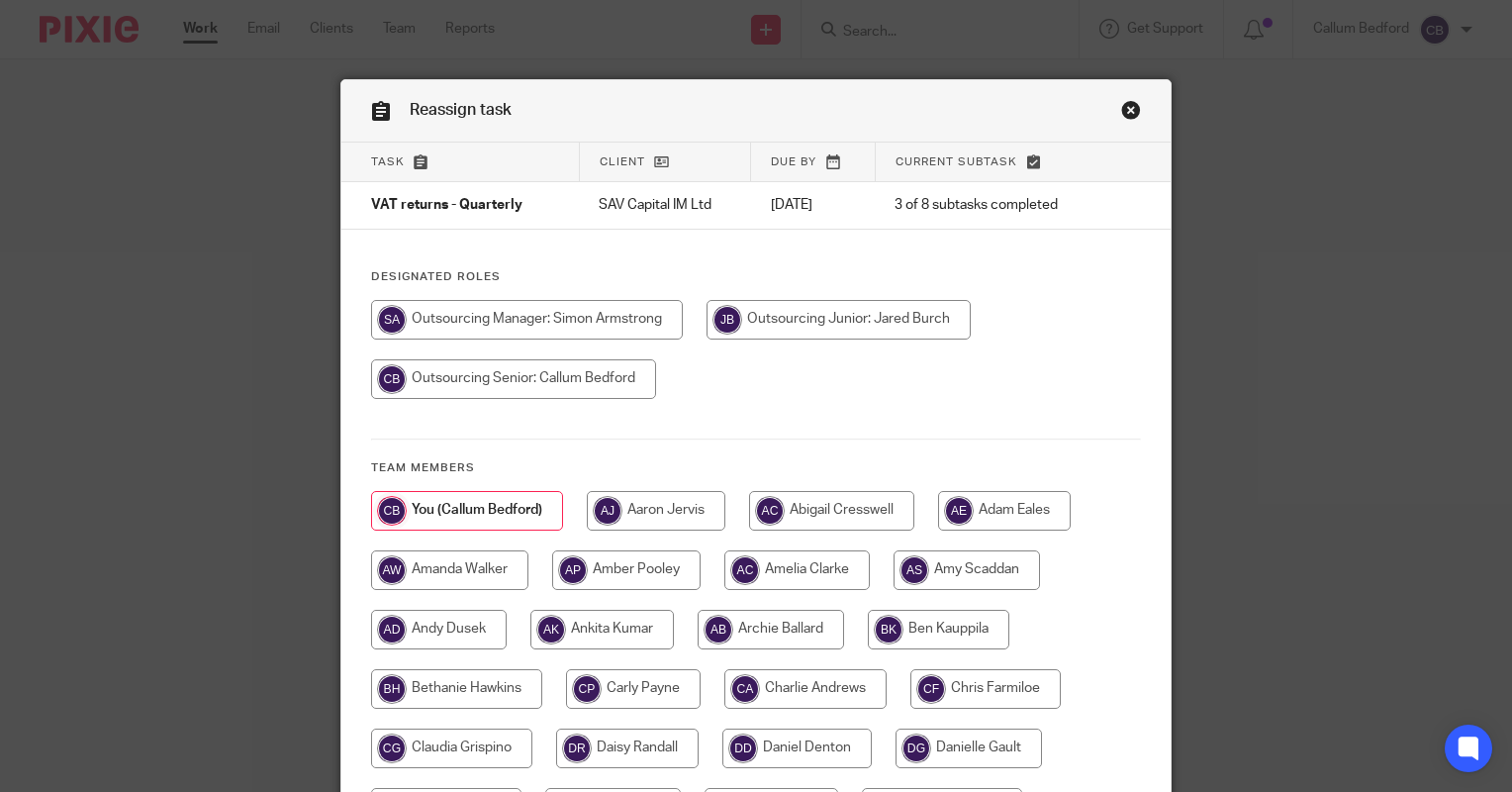scroll, scrollTop: 0, scrollLeft: 0, axis: both 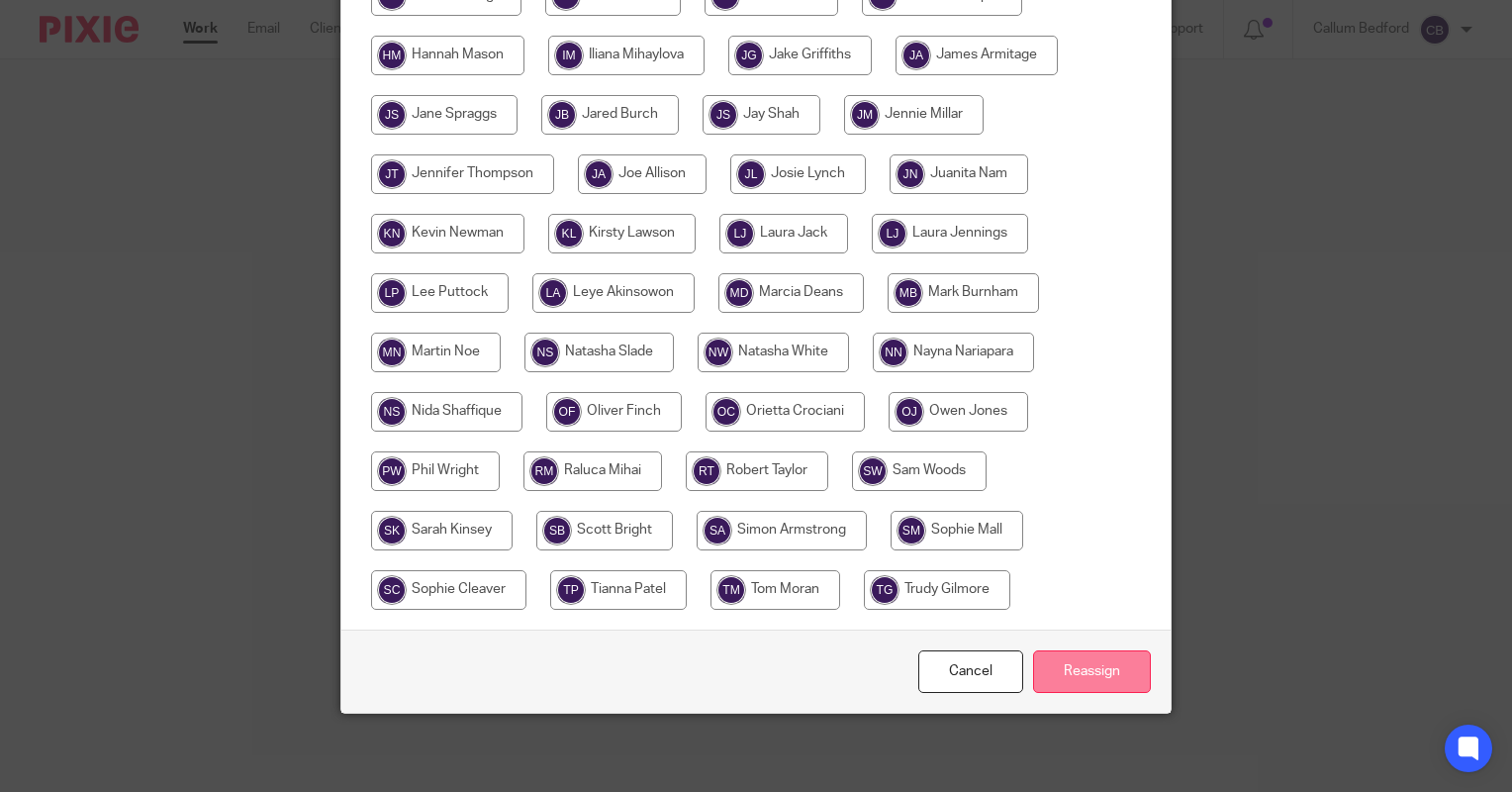 click on "Reassign" at bounding box center [1091, 671] 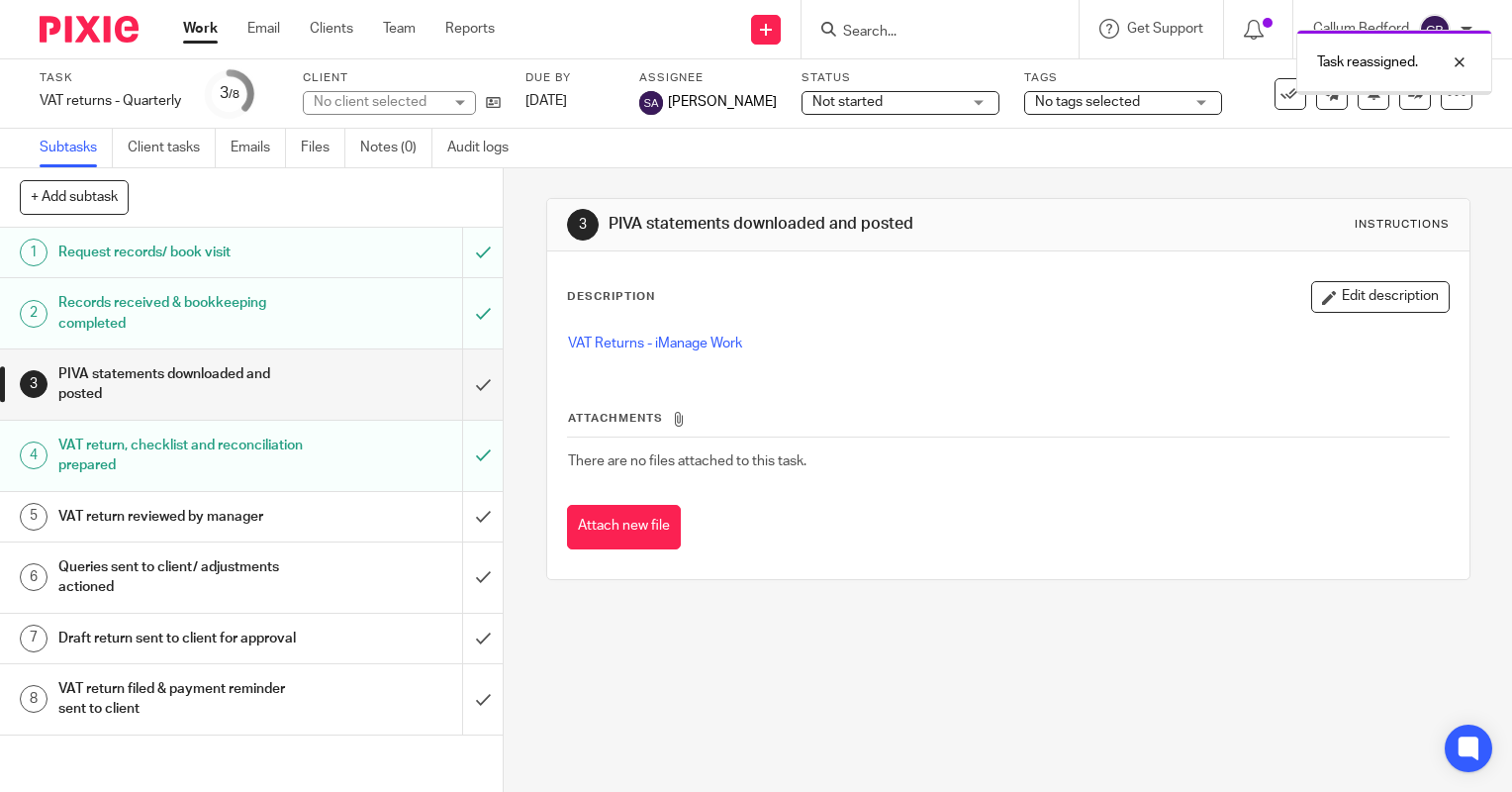 scroll, scrollTop: 0, scrollLeft: 0, axis: both 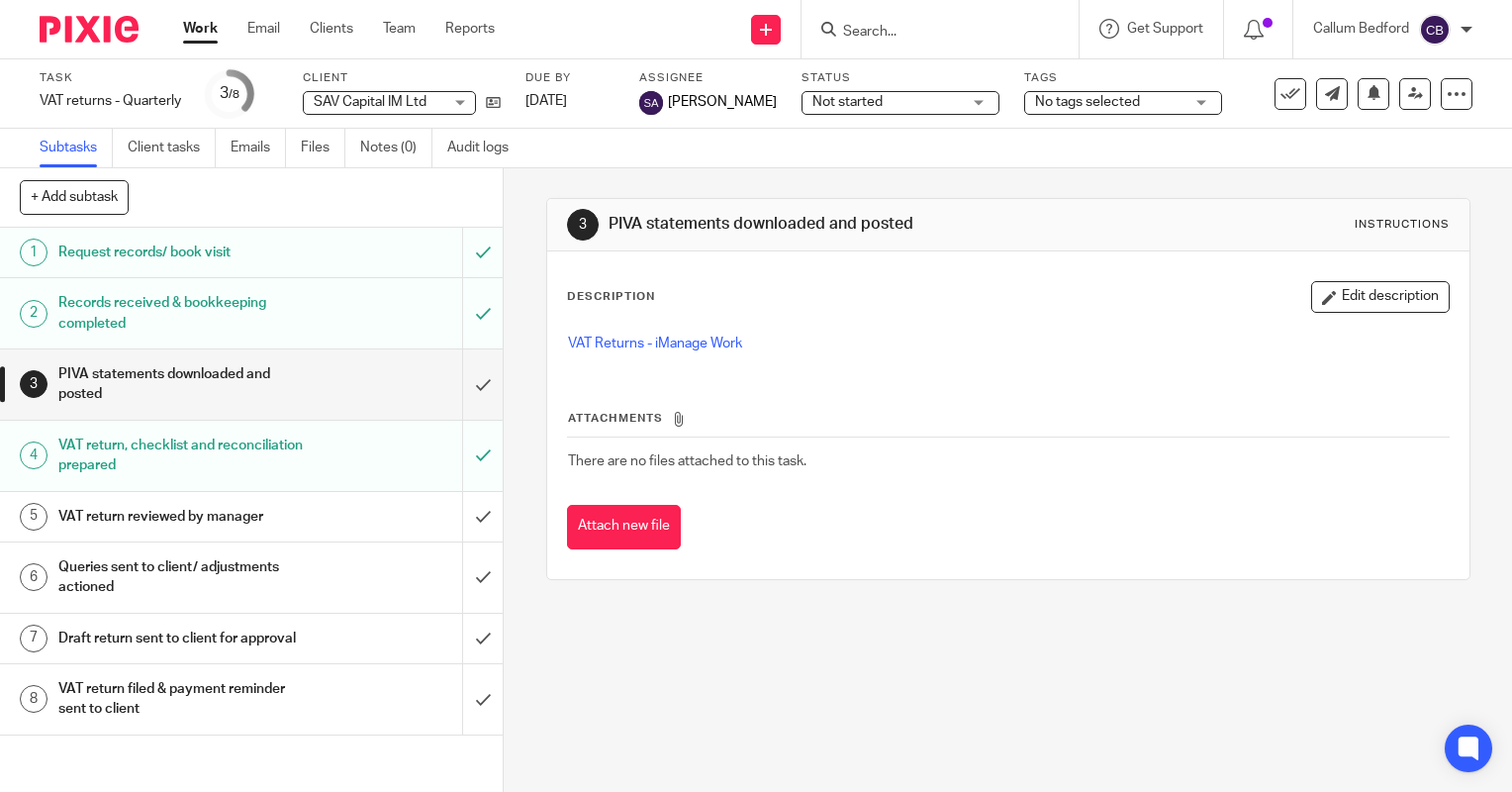 click on "Work" at bounding box center (200, 29) 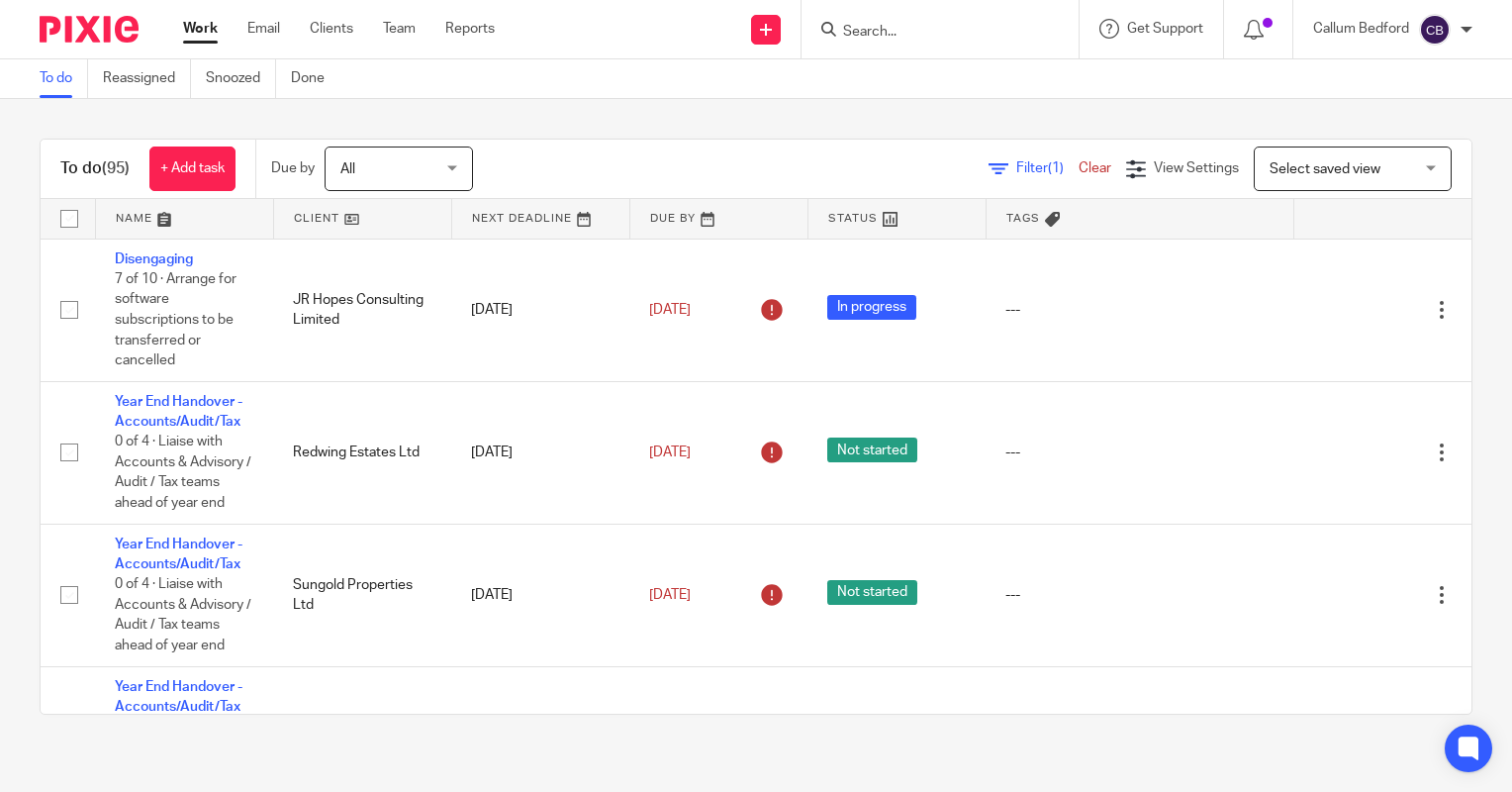scroll, scrollTop: 0, scrollLeft: 0, axis: both 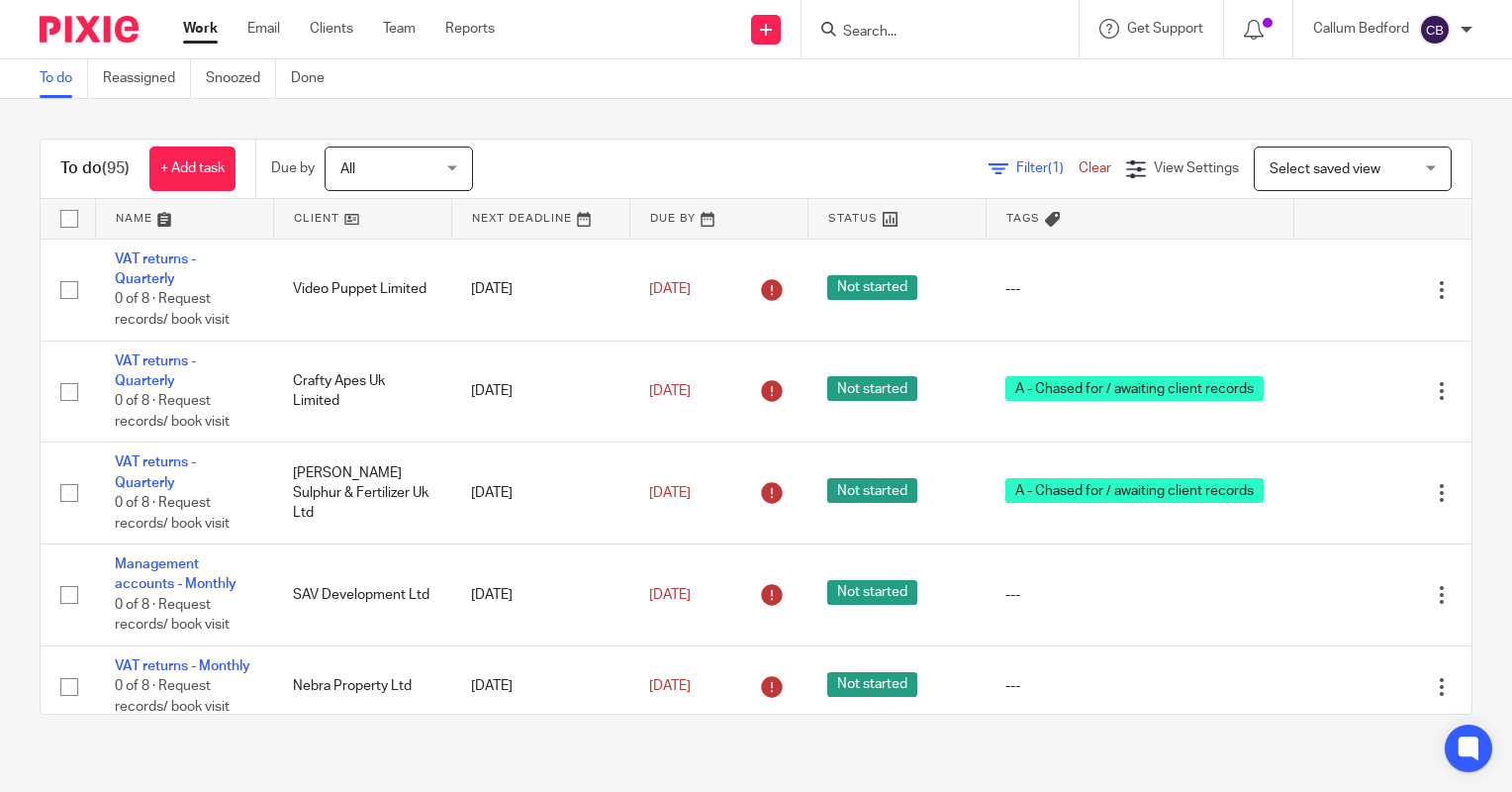 click on "VAT returns - Quarterly" at bounding box center (155, 147) 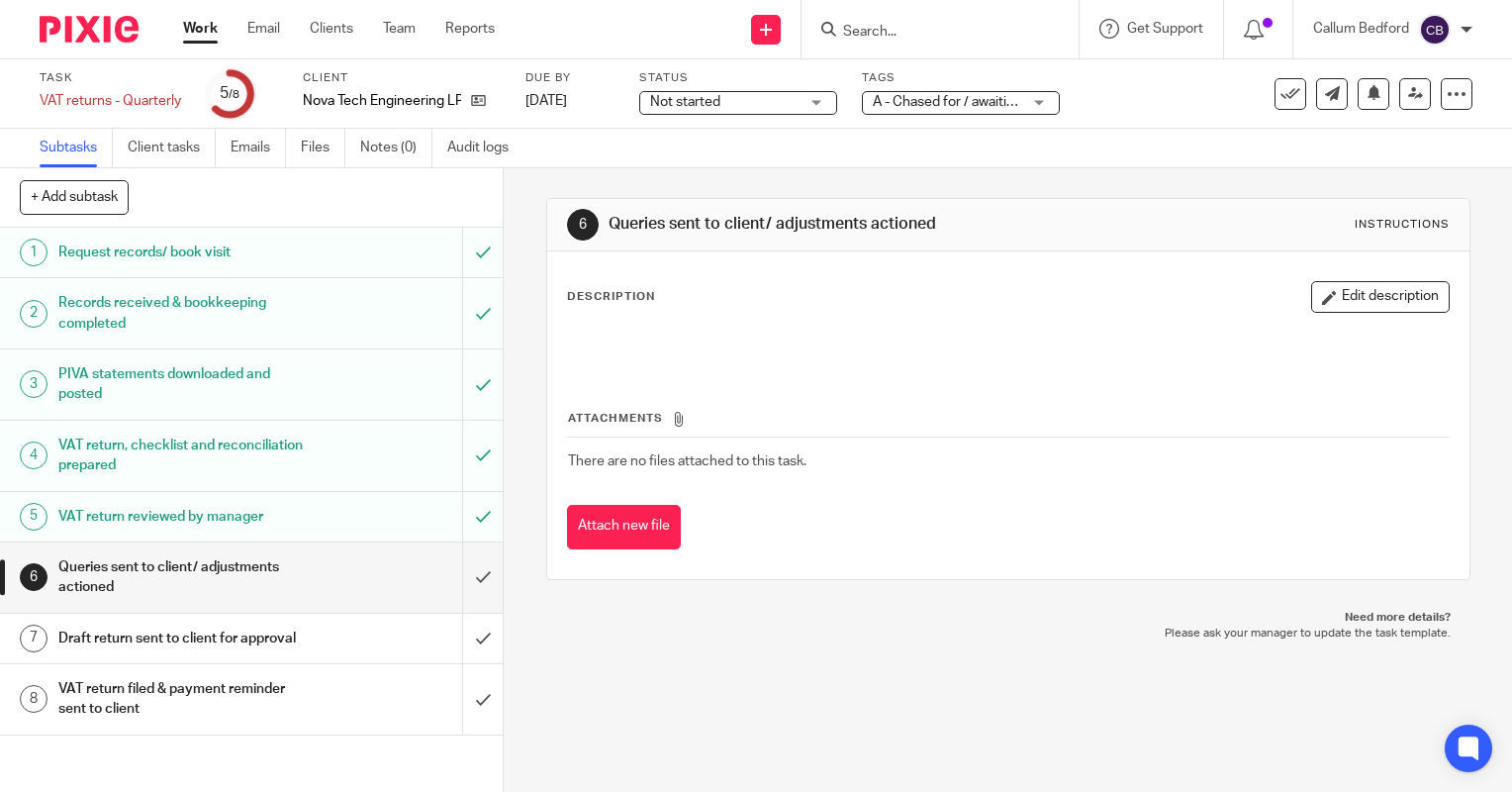 scroll, scrollTop: 0, scrollLeft: 0, axis: both 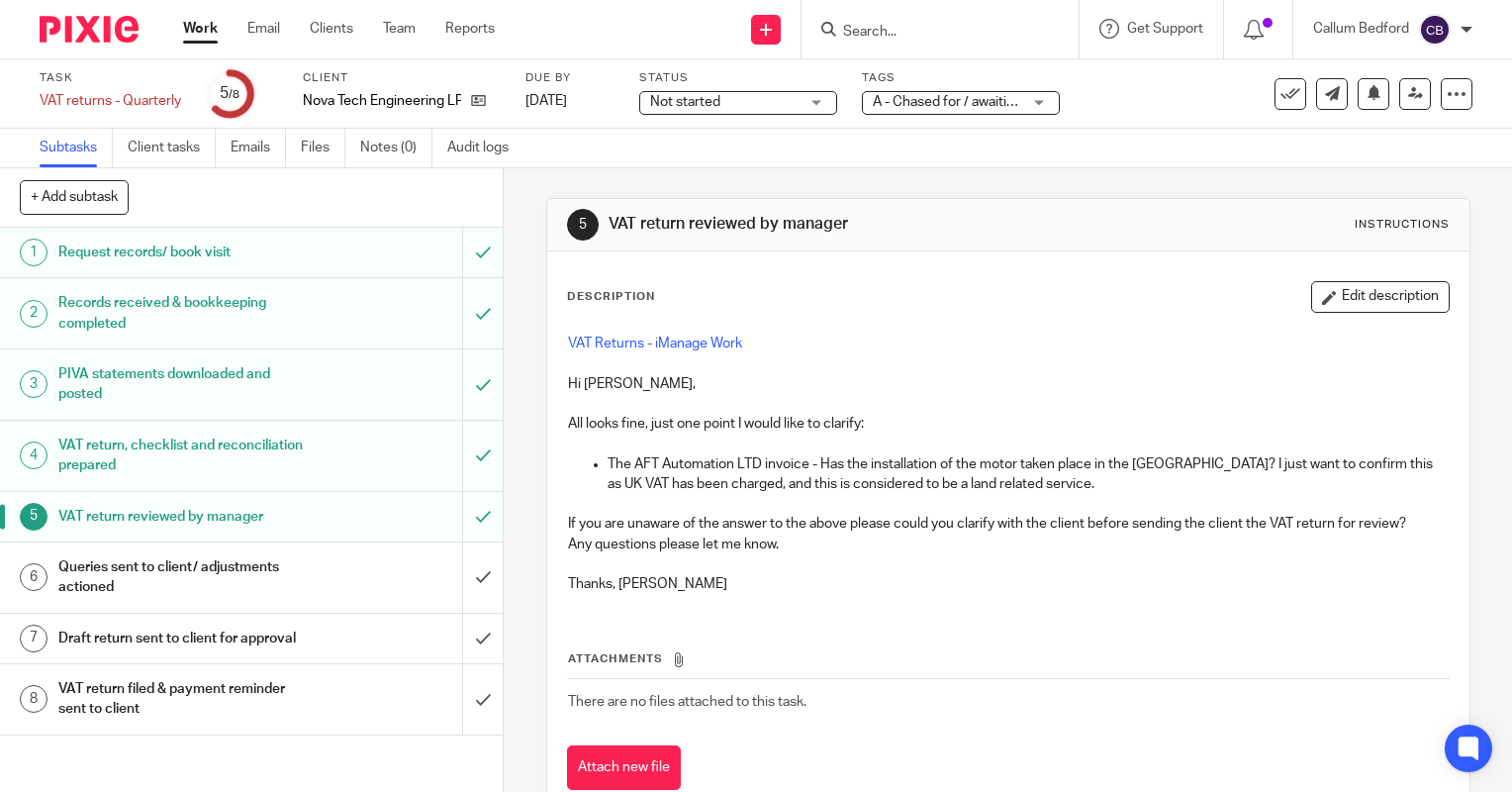 drag, startPoint x: 752, startPoint y: 496, endPoint x: 963, endPoint y: 499, distance: 211.02133 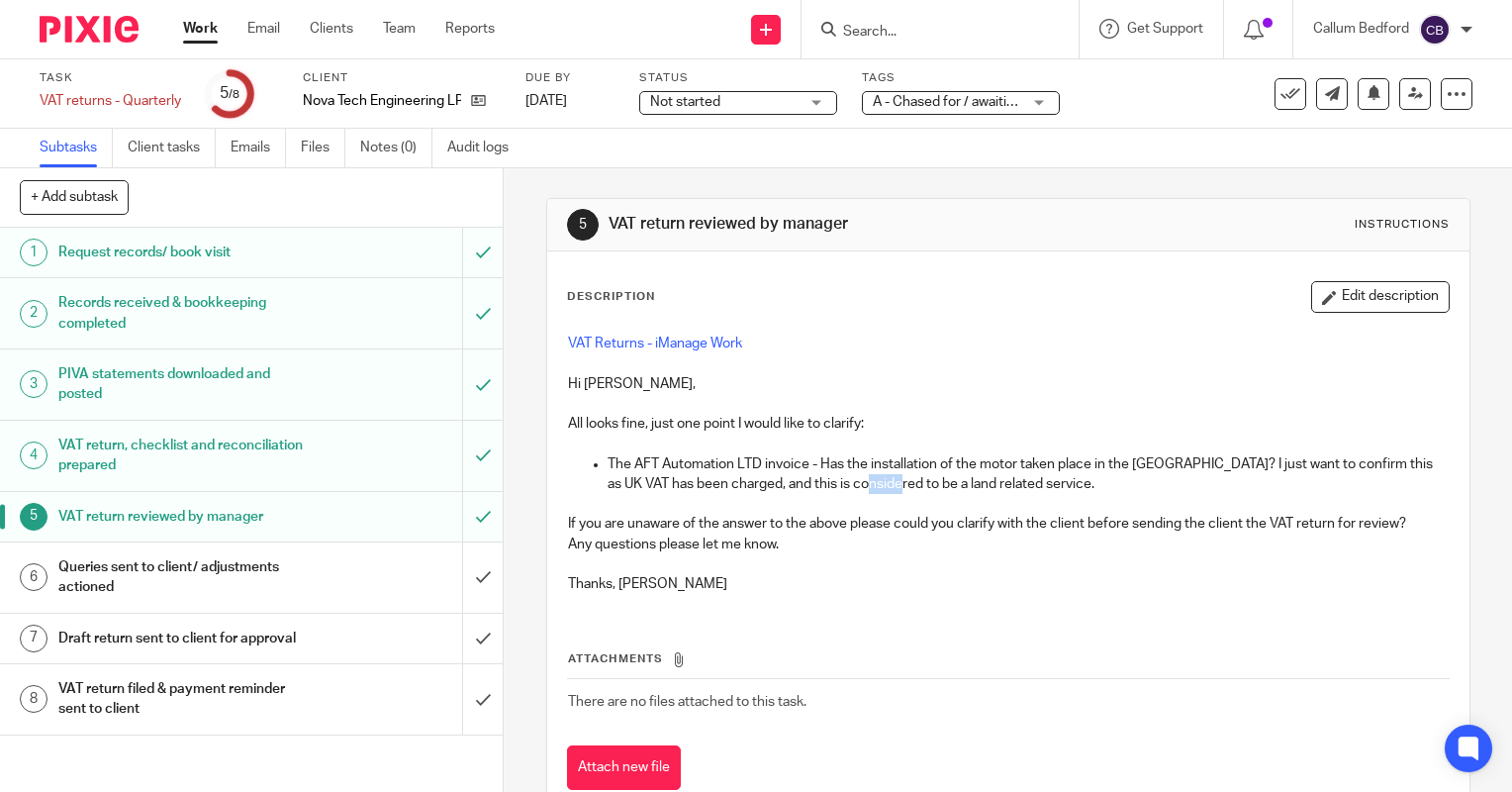 drag, startPoint x: 866, startPoint y: 491, endPoint x: 922, endPoint y: 487, distance: 56.14268 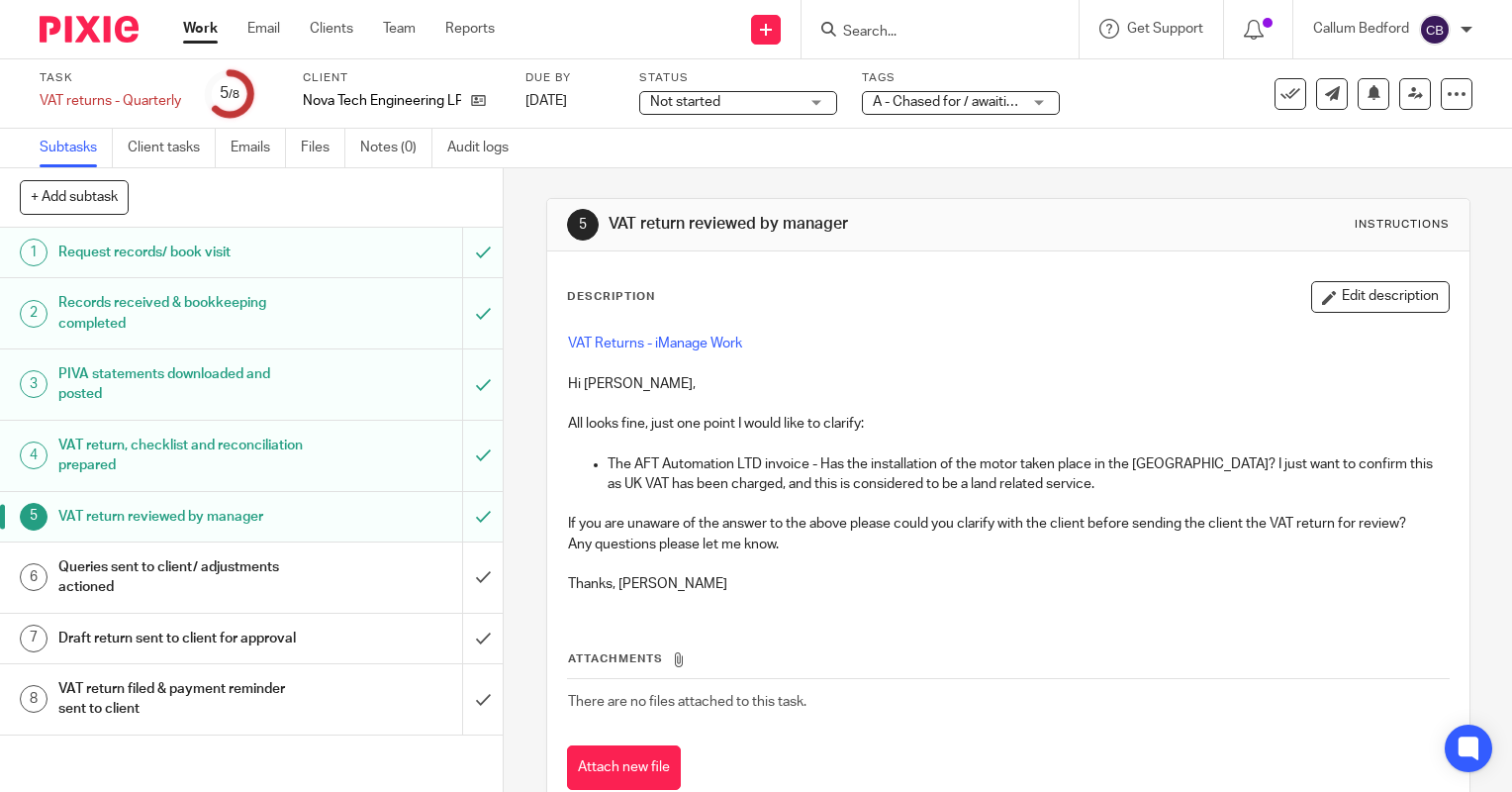 drag, startPoint x: 922, startPoint y: 487, endPoint x: 935, endPoint y: 487, distance: 13 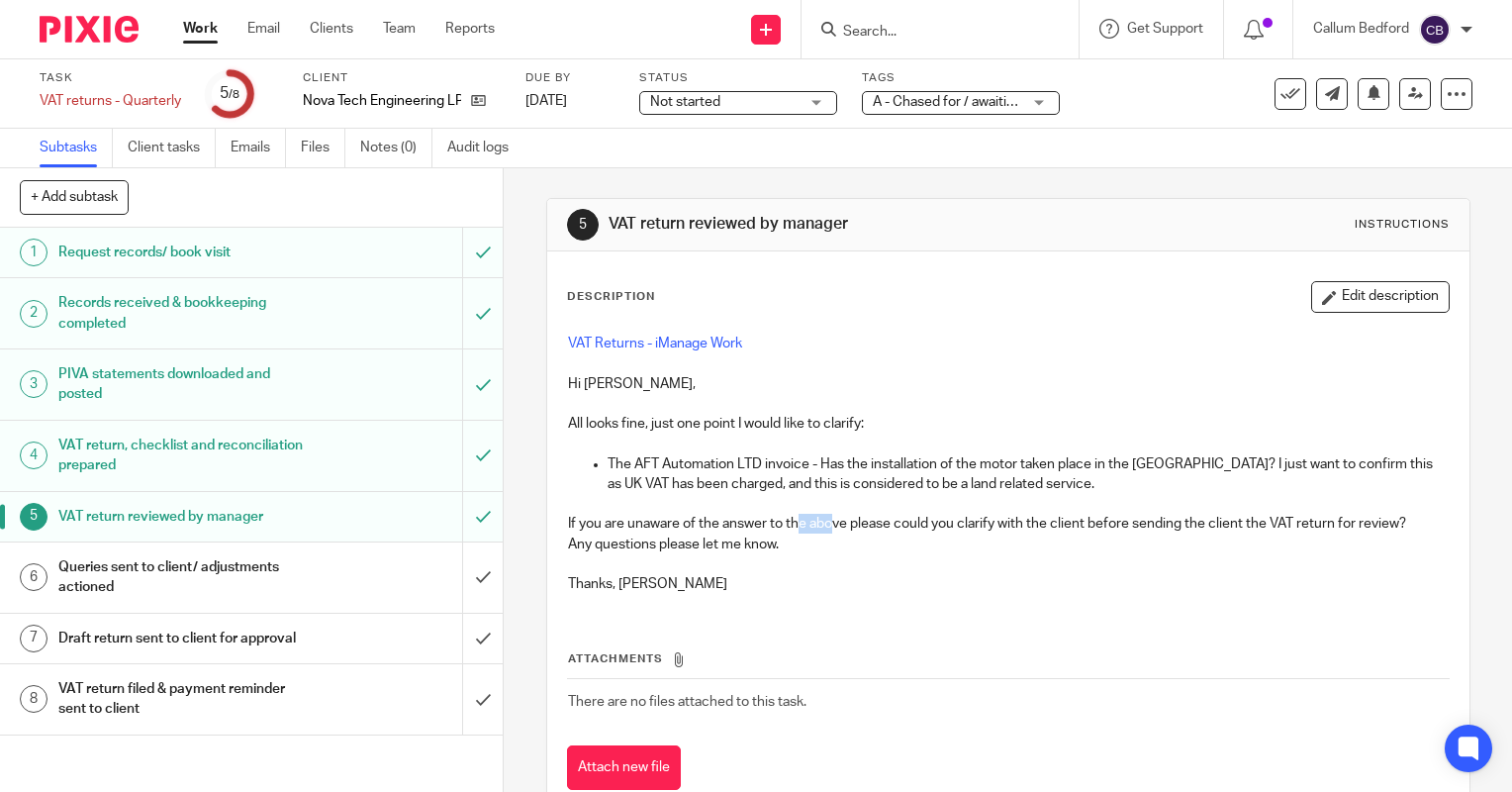 drag, startPoint x: 792, startPoint y: 519, endPoint x: 909, endPoint y: 525, distance: 117.15375 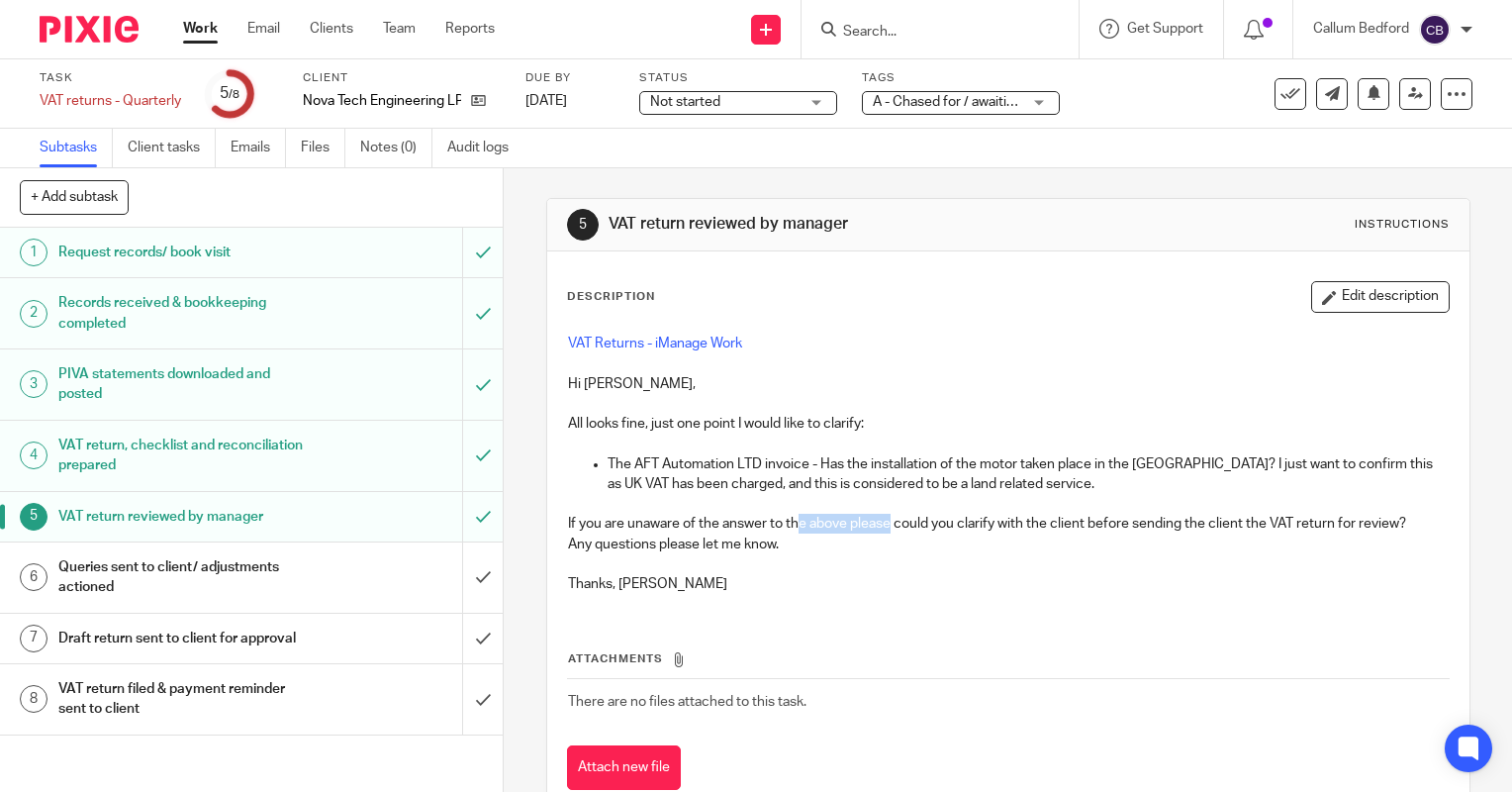 click on "If you are unaware of the answer to the above please could you clarify with the client before sending the client the VAT return for review?" at bounding box center (1008, 524) 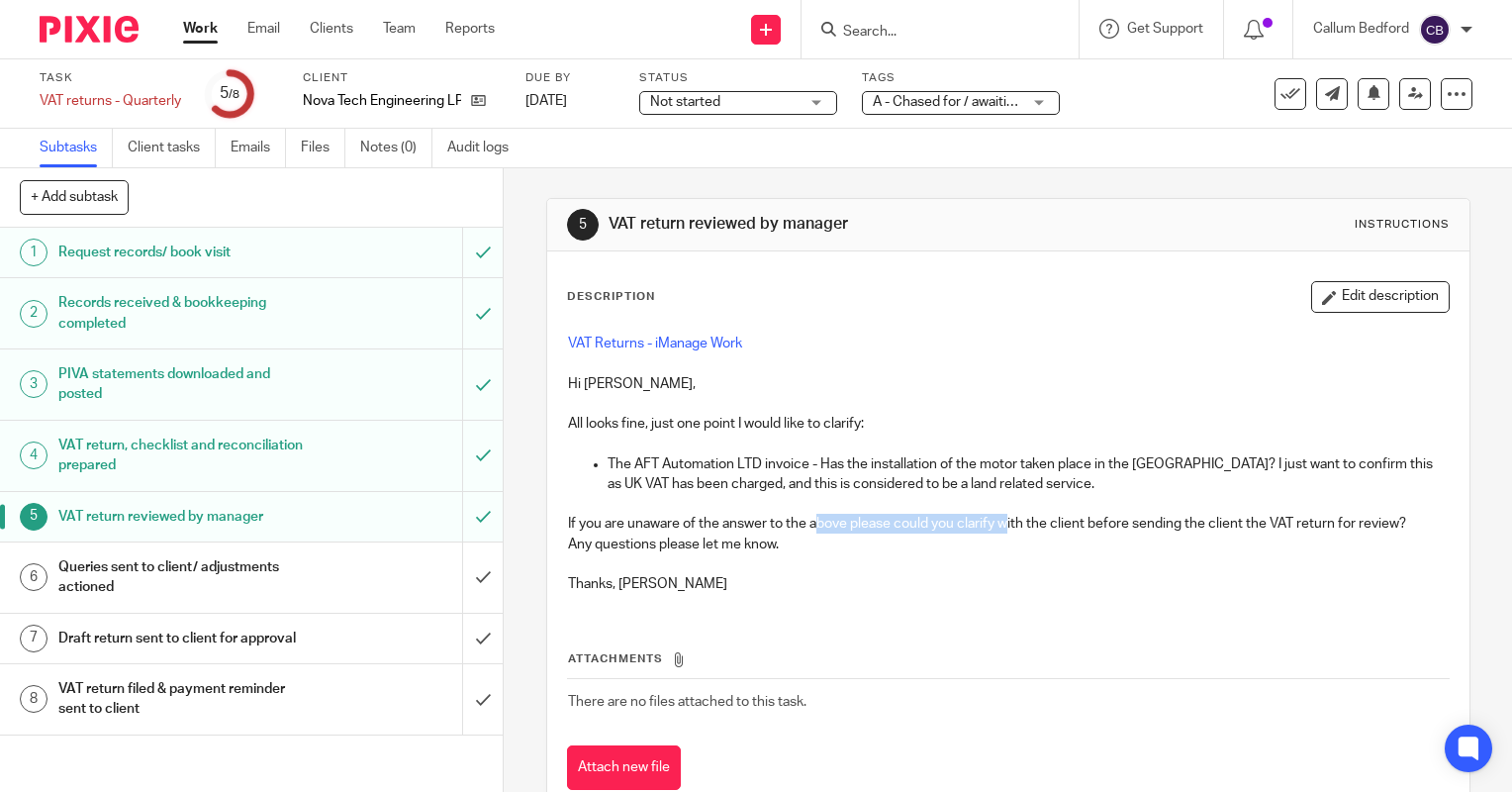 drag, startPoint x: 909, startPoint y: 525, endPoint x: 1029, endPoint y: 528, distance: 120.037494 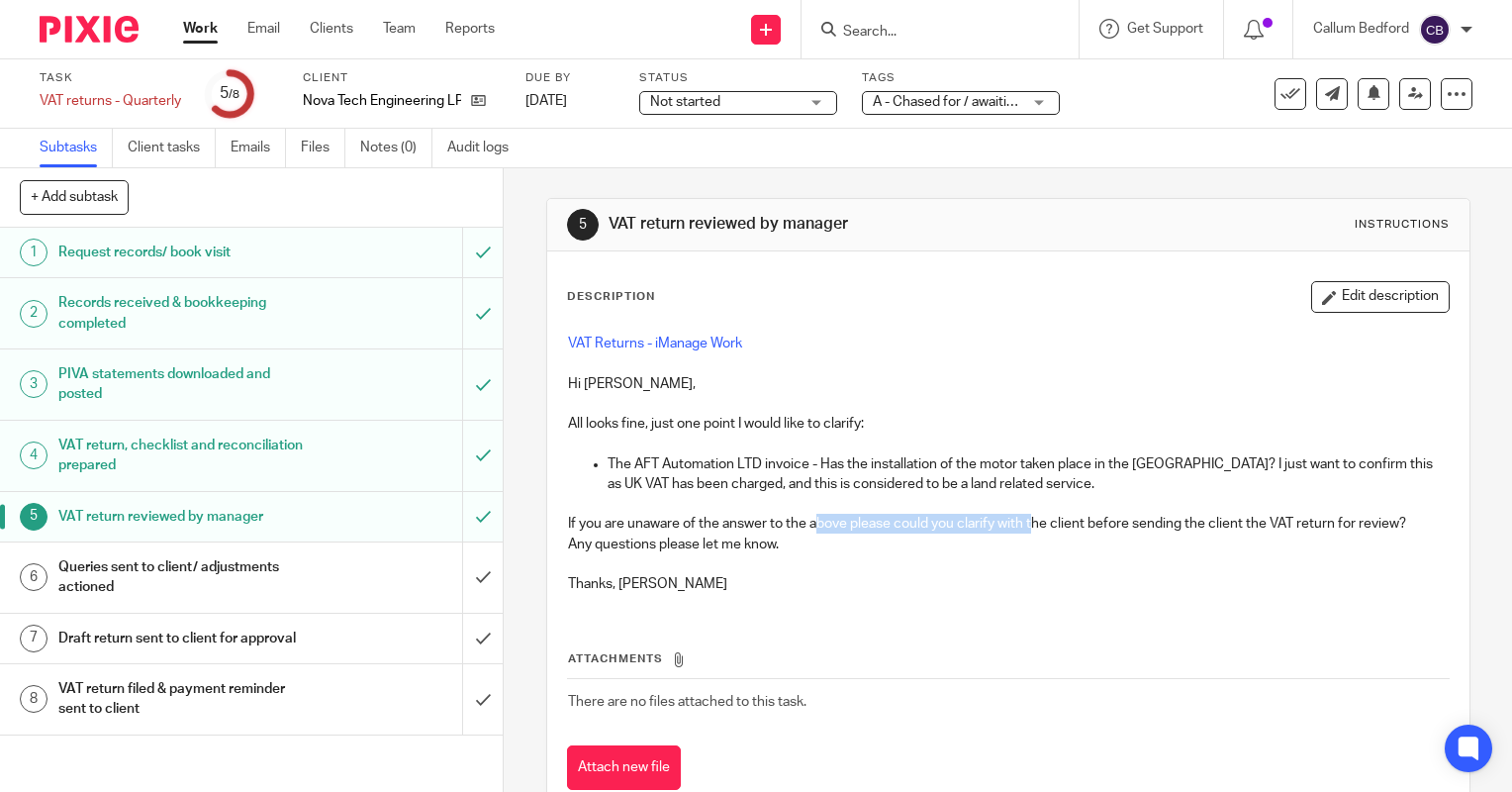 click on "If you are unaware of the answer to the above please could you clarify with the client before sending the client the VAT return for review?" at bounding box center [1008, 524] 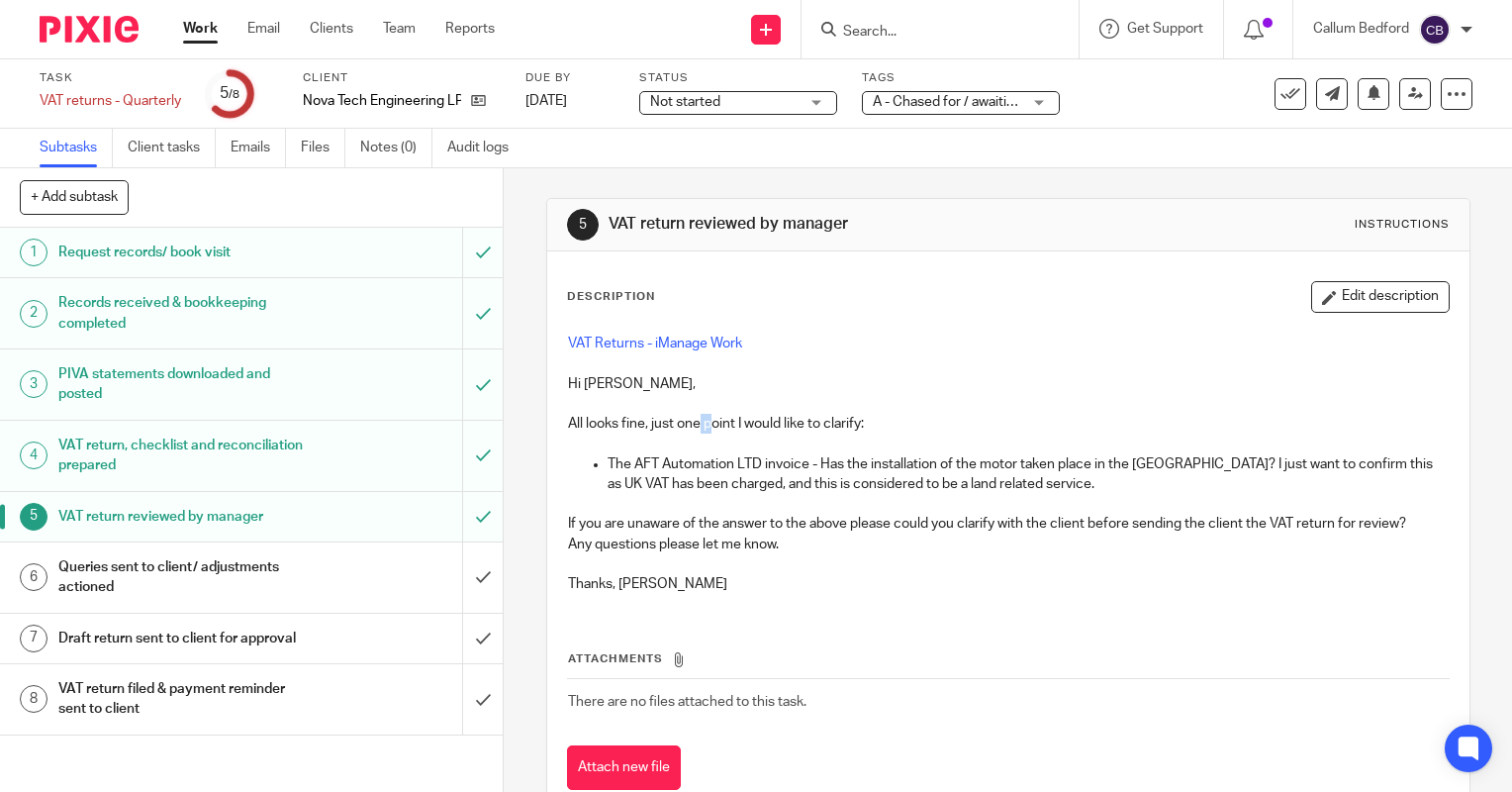 click on "All looks fine, just one point I would like to clarify:" at bounding box center [1008, 424] 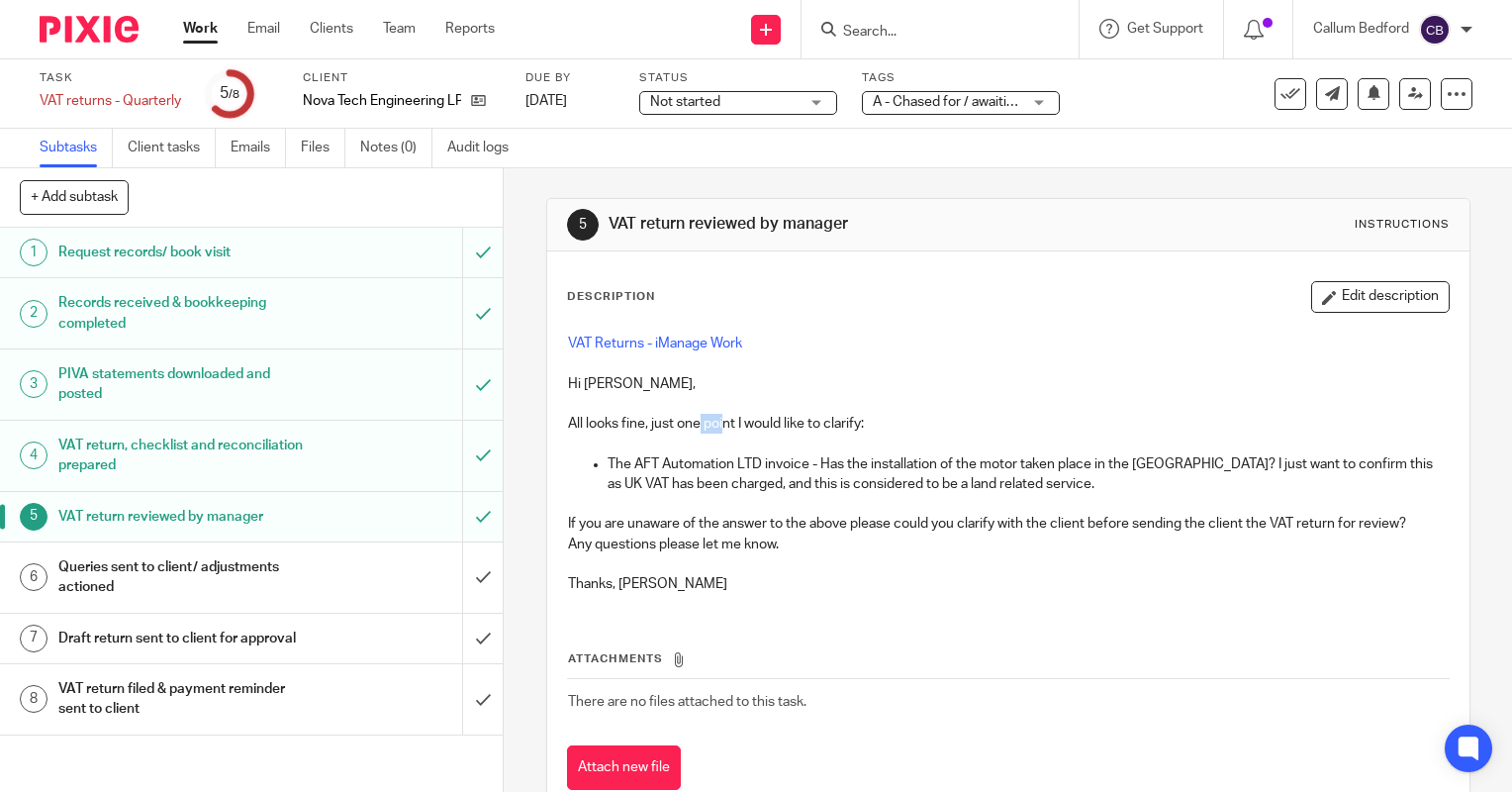 drag, startPoint x: 720, startPoint y: 426, endPoint x: 694, endPoint y: 453, distance: 37.4833 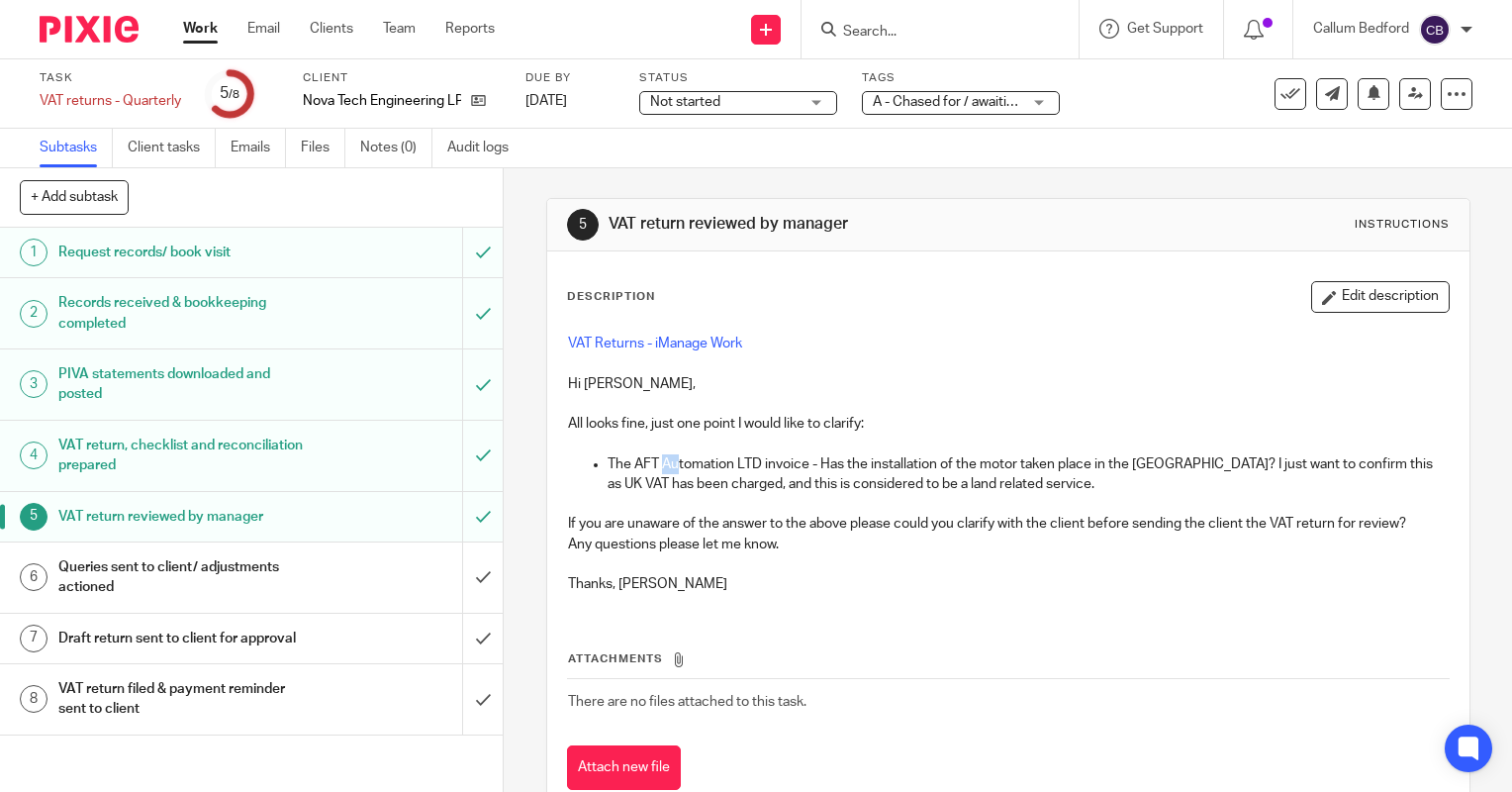 drag, startPoint x: 657, startPoint y: 470, endPoint x: 705, endPoint y: 467, distance: 48.09366 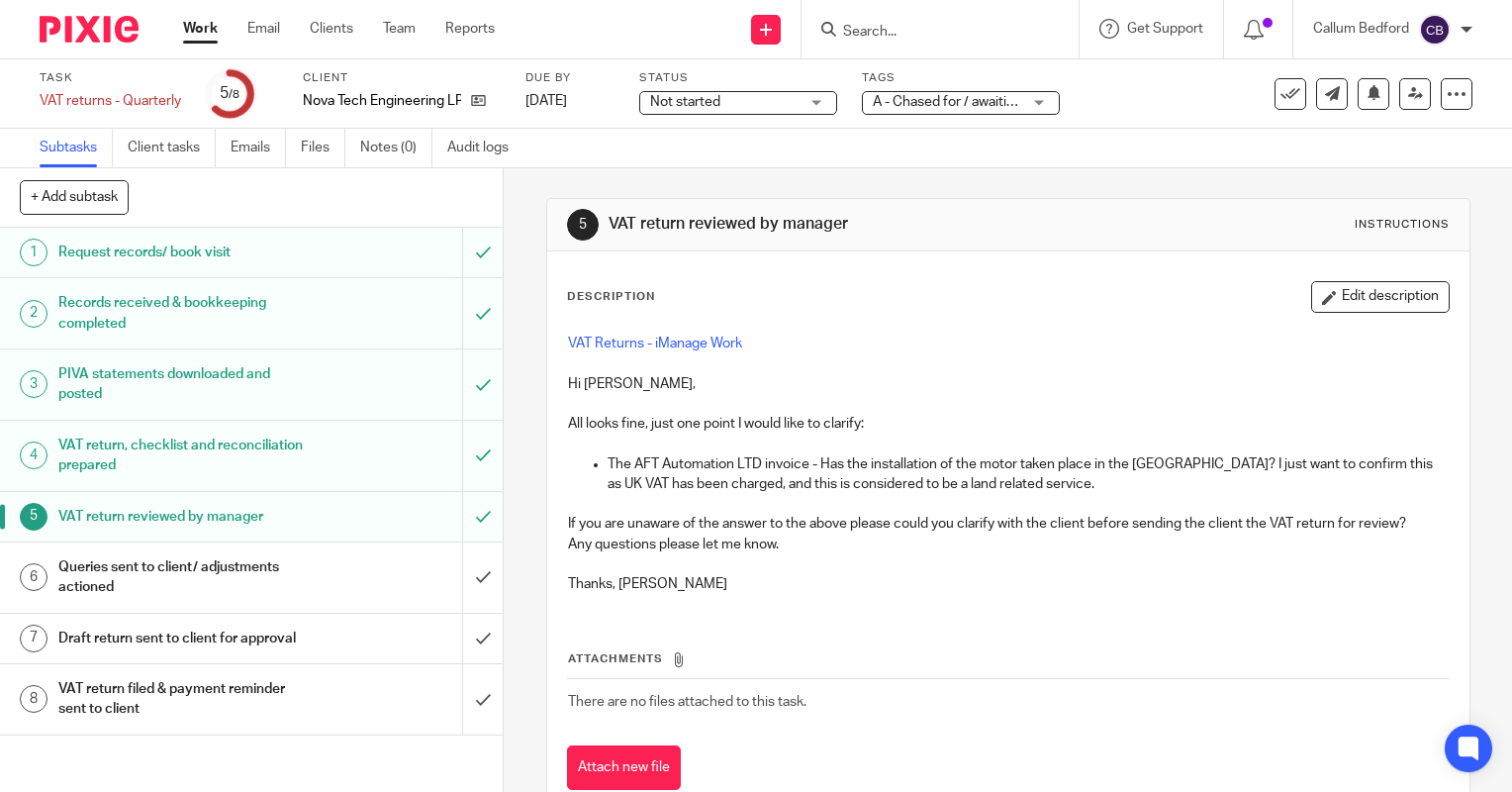click on "The AFT Automation LTD invoice - Has the installation of the motor taken place in the [GEOGRAPHIC_DATA]? I just want to confirm this as UK VAT has been charged, and this is considered to be a land related service." at bounding box center [1028, 474] 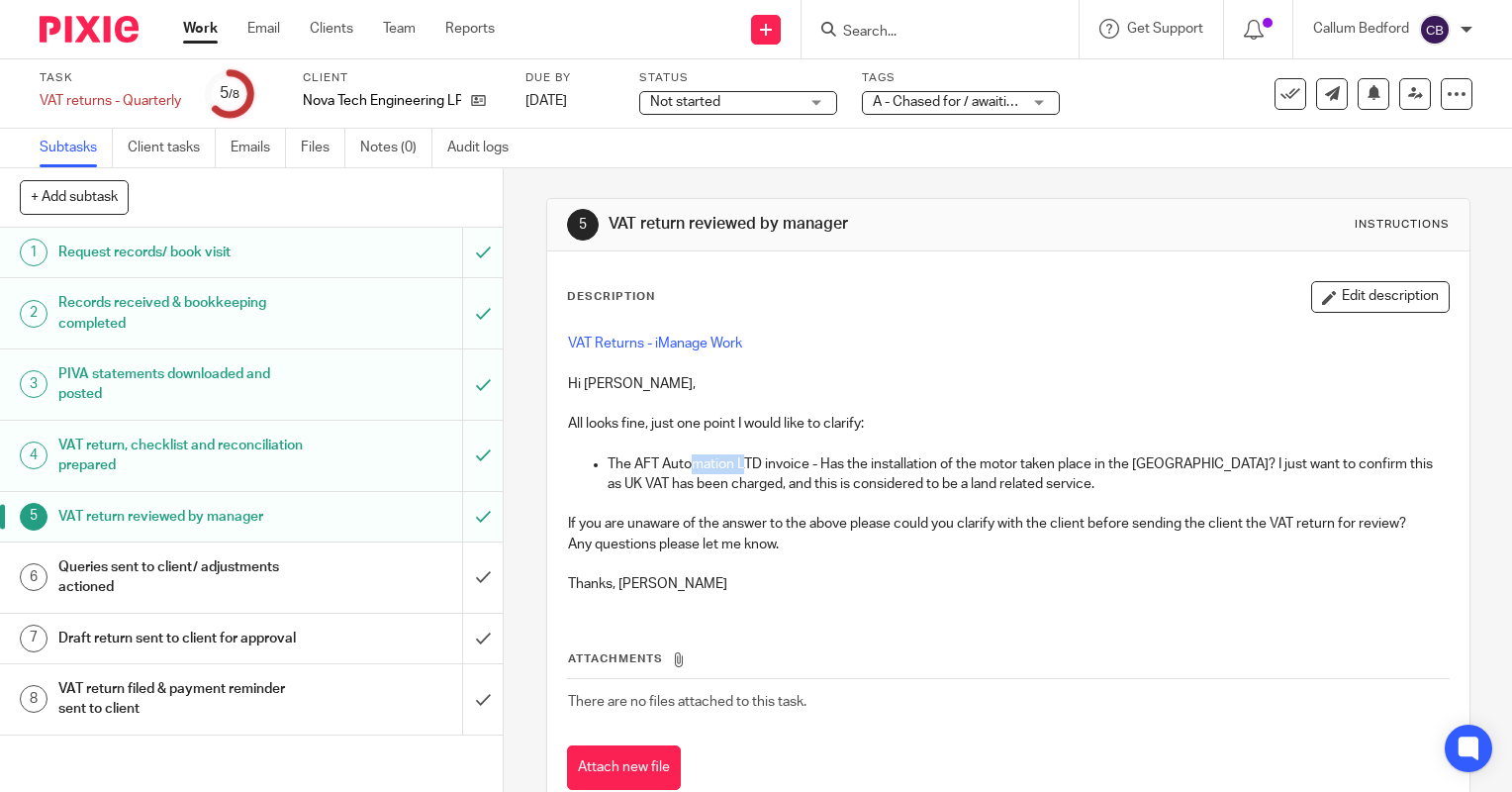 drag, startPoint x: 686, startPoint y: 467, endPoint x: 743, endPoint y: 466, distance: 57.00877 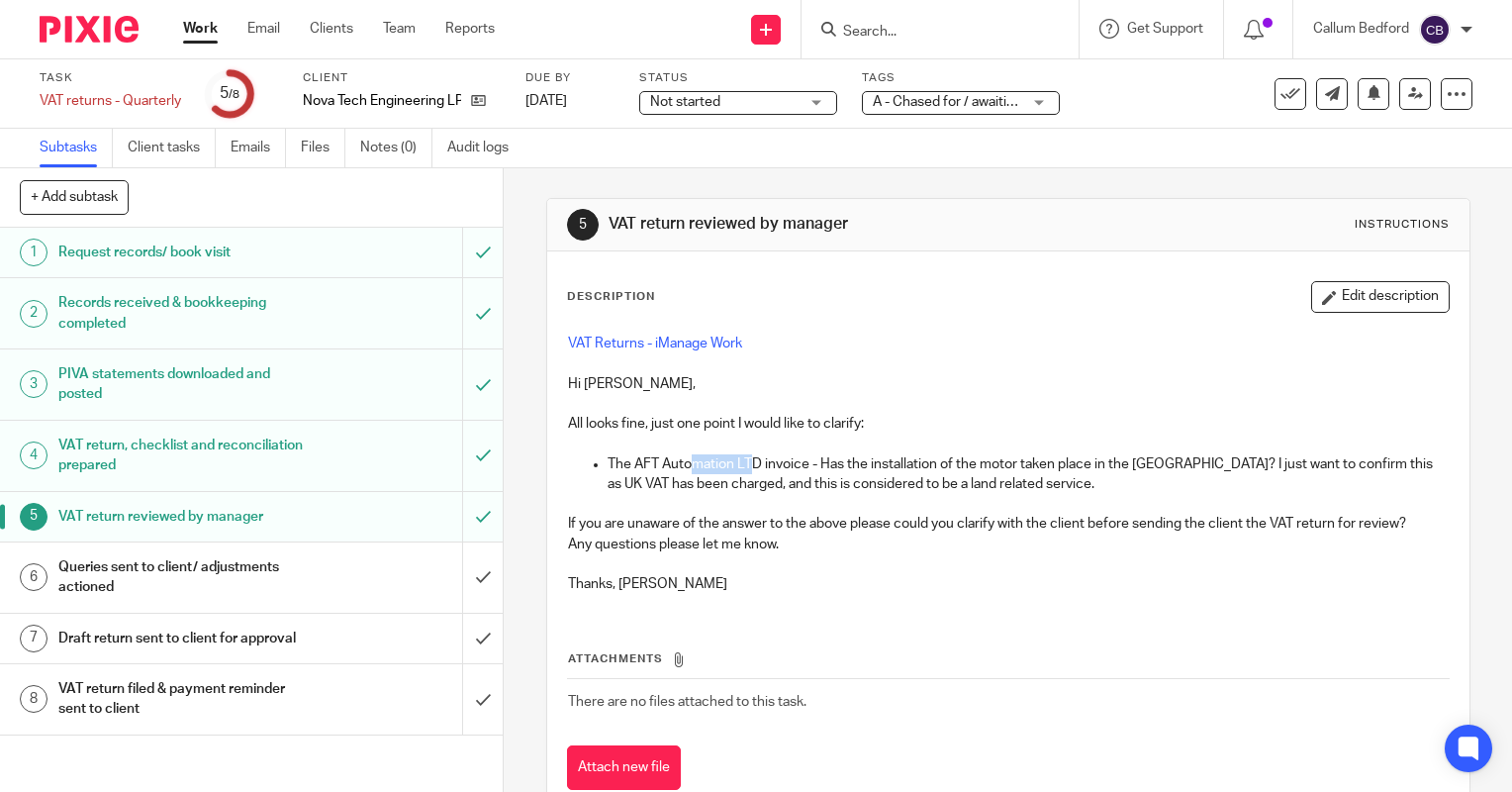click on "The AFT Automation LTD invoice - Has the installation of the motor taken place in the [GEOGRAPHIC_DATA]? I just want to confirm this as UK VAT has been charged, and this is considered to be a land related service." at bounding box center [1028, 474] 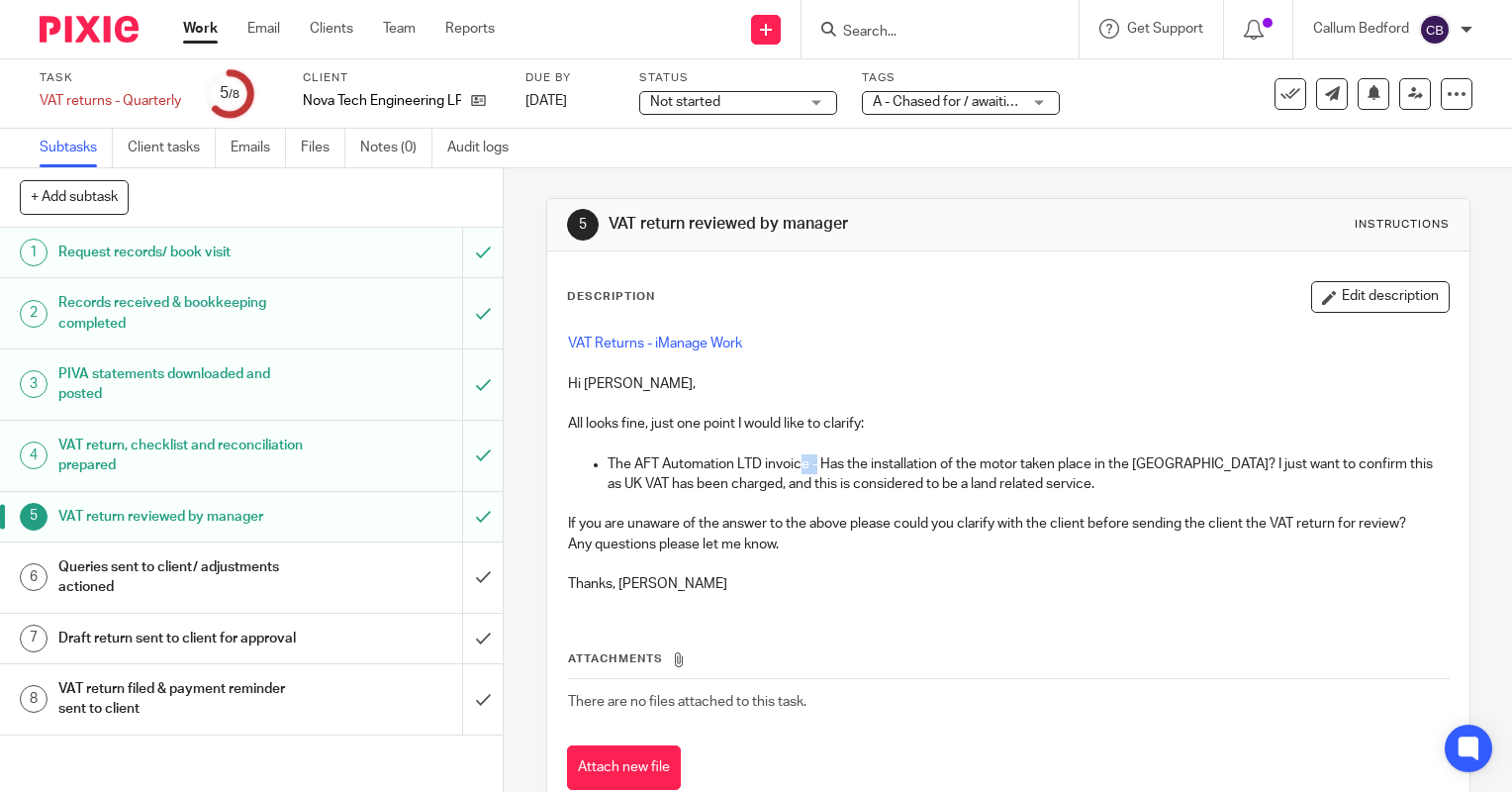 drag, startPoint x: 796, startPoint y: 463, endPoint x: 819, endPoint y: 463, distance: 23 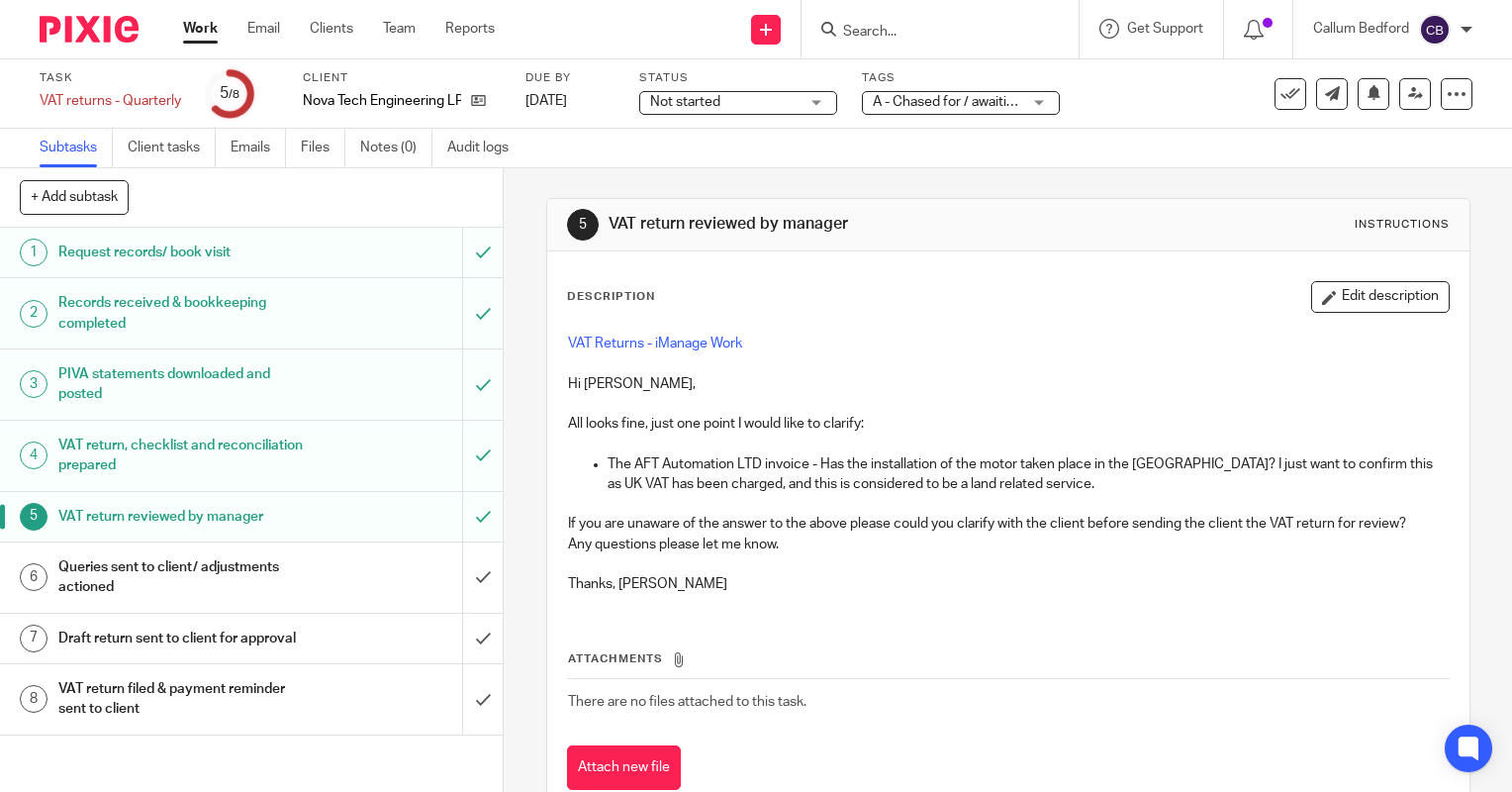 drag, startPoint x: 819, startPoint y: 463, endPoint x: 841, endPoint y: 463, distance: 22 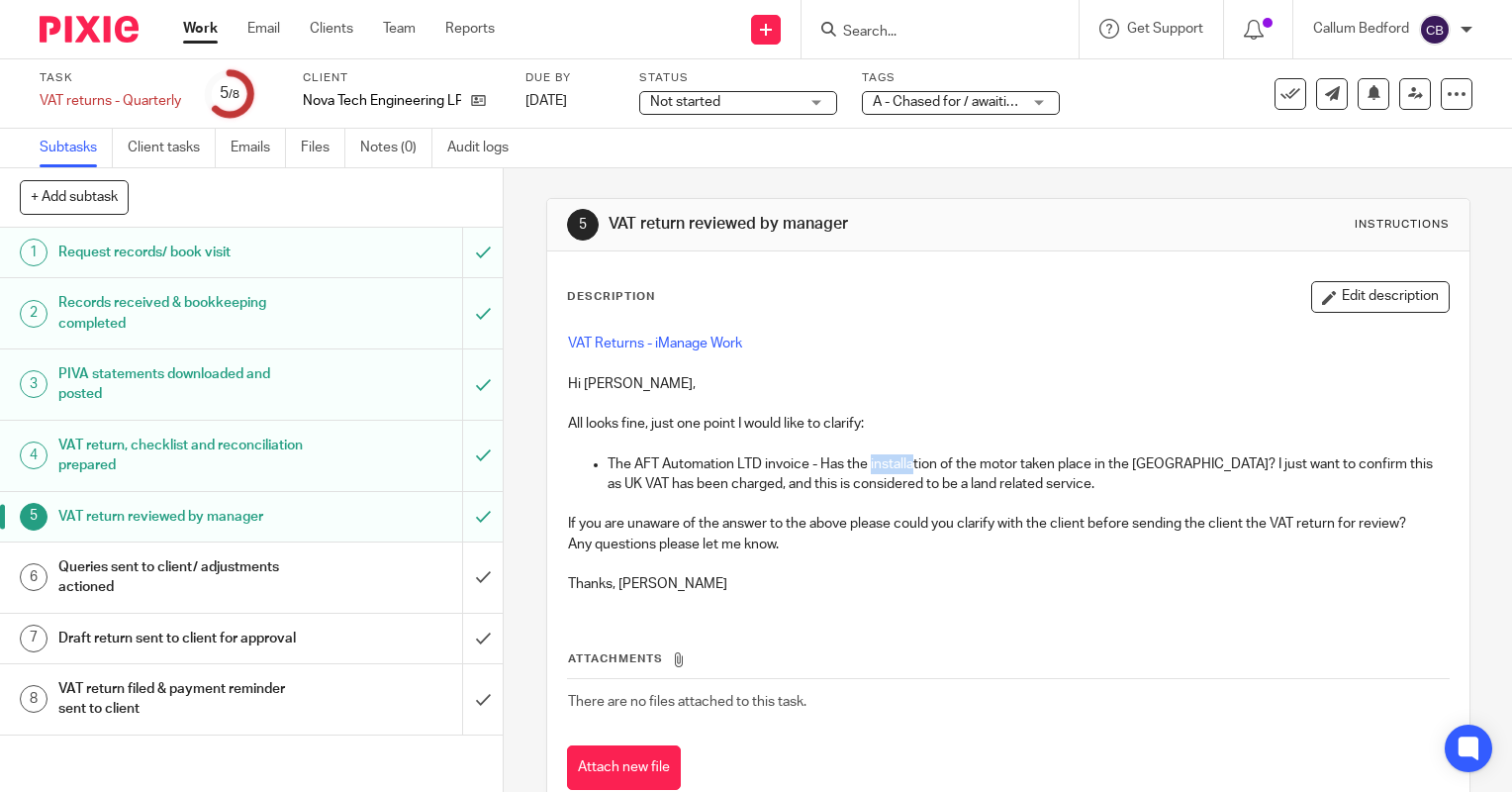 drag, startPoint x: 864, startPoint y: 463, endPoint x: 946, endPoint y: 463, distance: 82 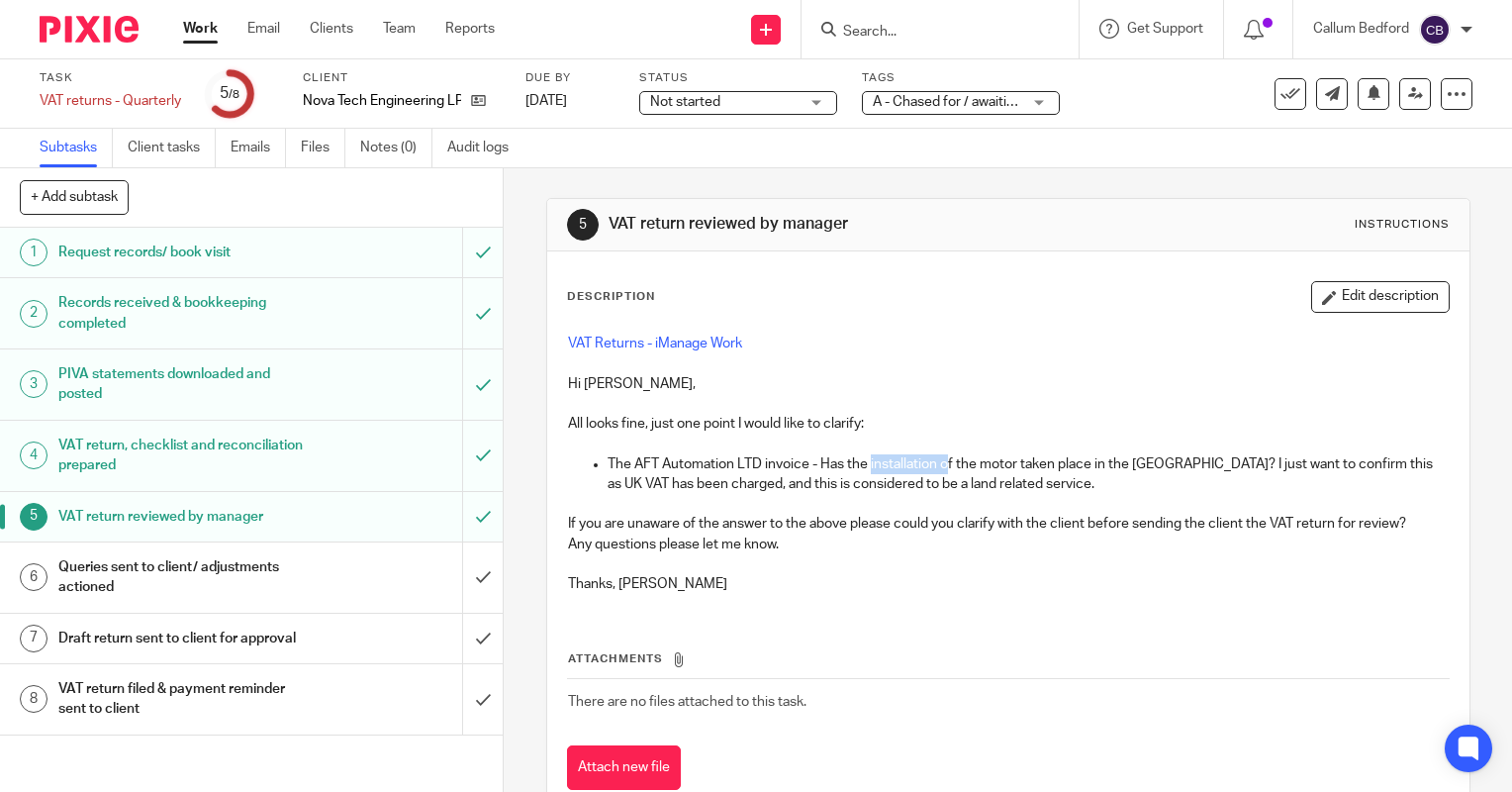 drag, startPoint x: 946, startPoint y: 463, endPoint x: 983, endPoint y: 463, distance: 37 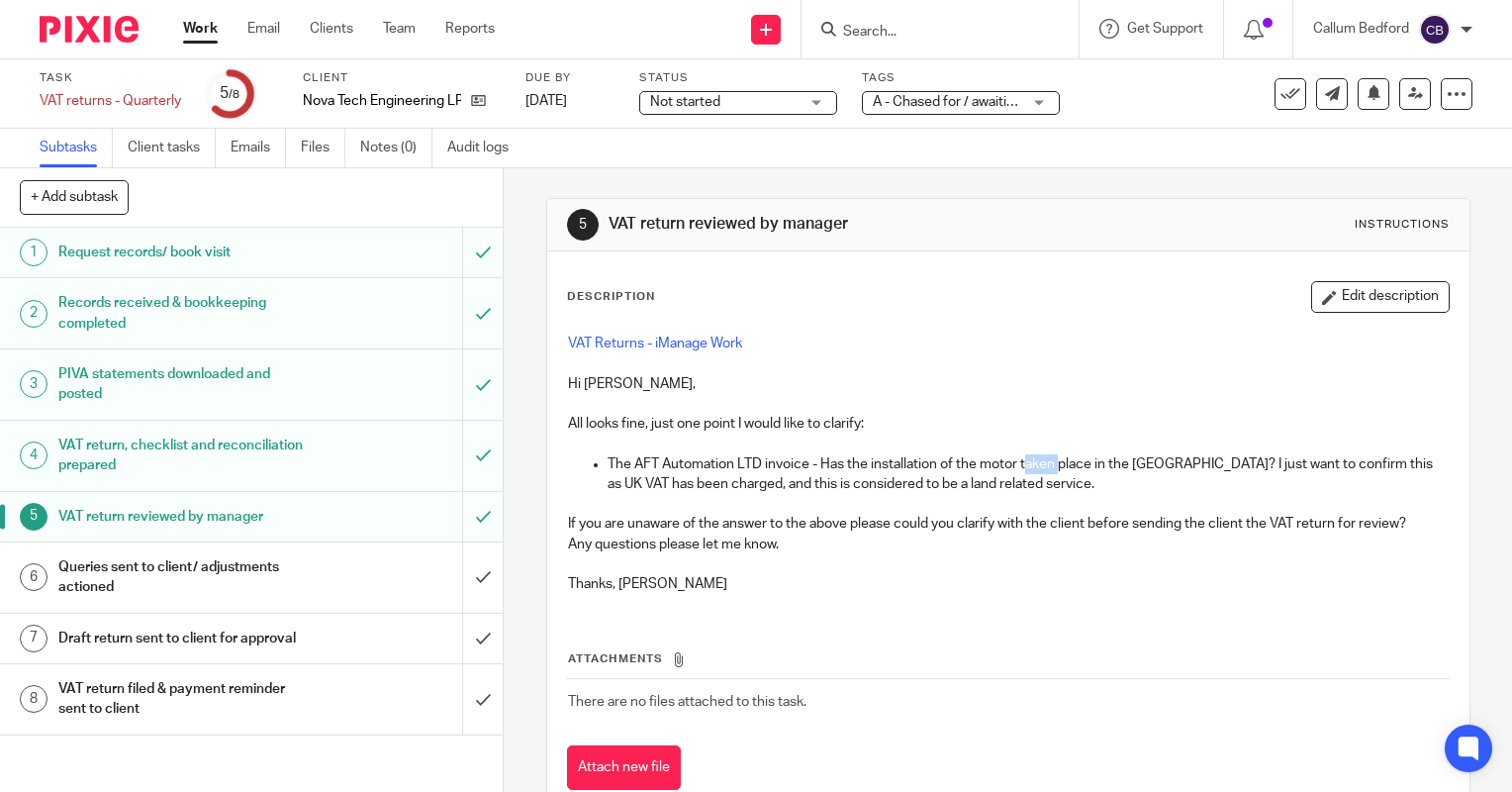drag, startPoint x: 1025, startPoint y: 463, endPoint x: 1059, endPoint y: 463, distance: 34 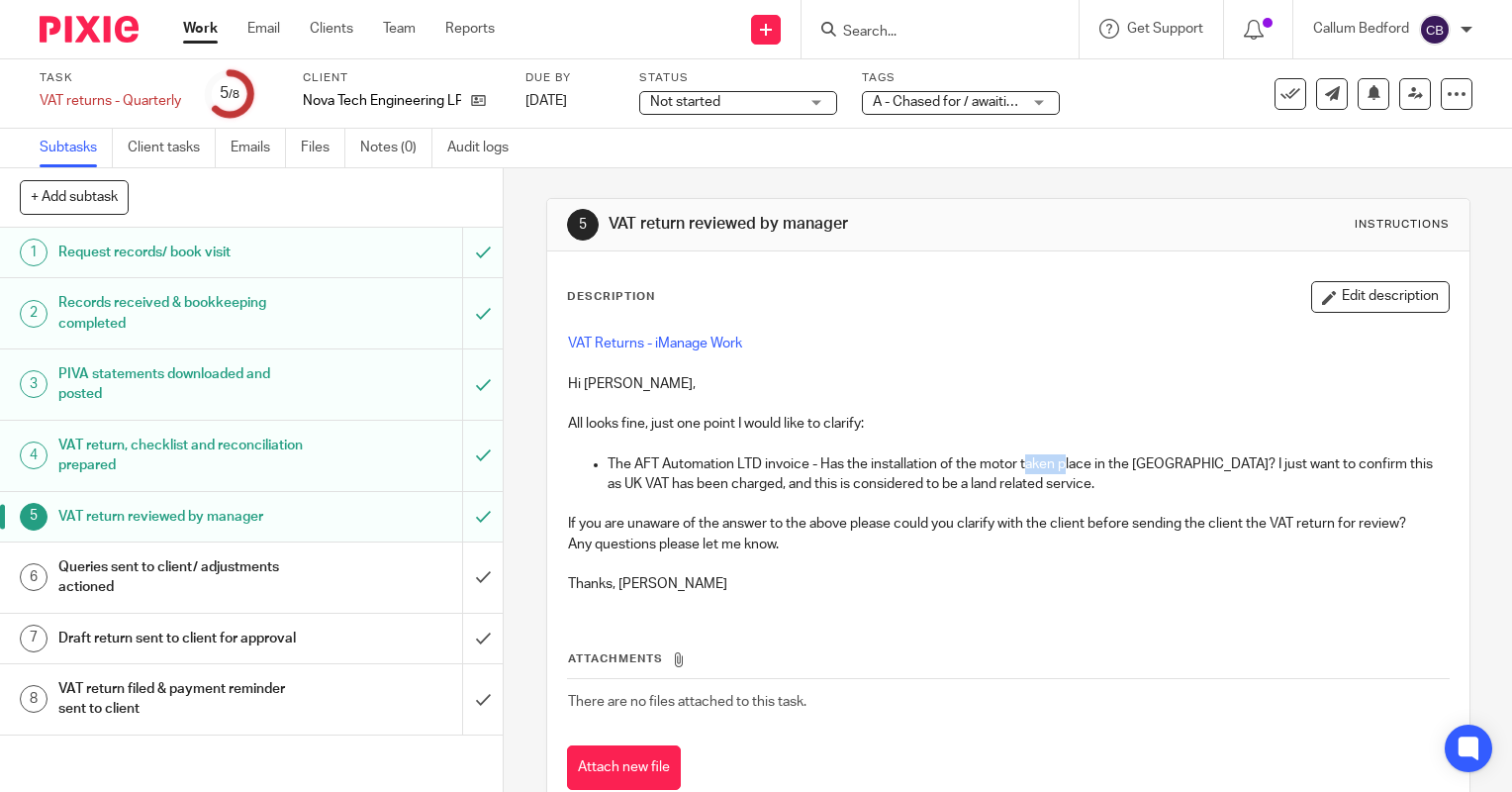 click on "The AFT Automation LTD invoice - Has the installation of the motor taken place in the [GEOGRAPHIC_DATA]? I just want to confirm this as UK VAT has been charged, and this is considered to be a land related service." at bounding box center [1028, 474] 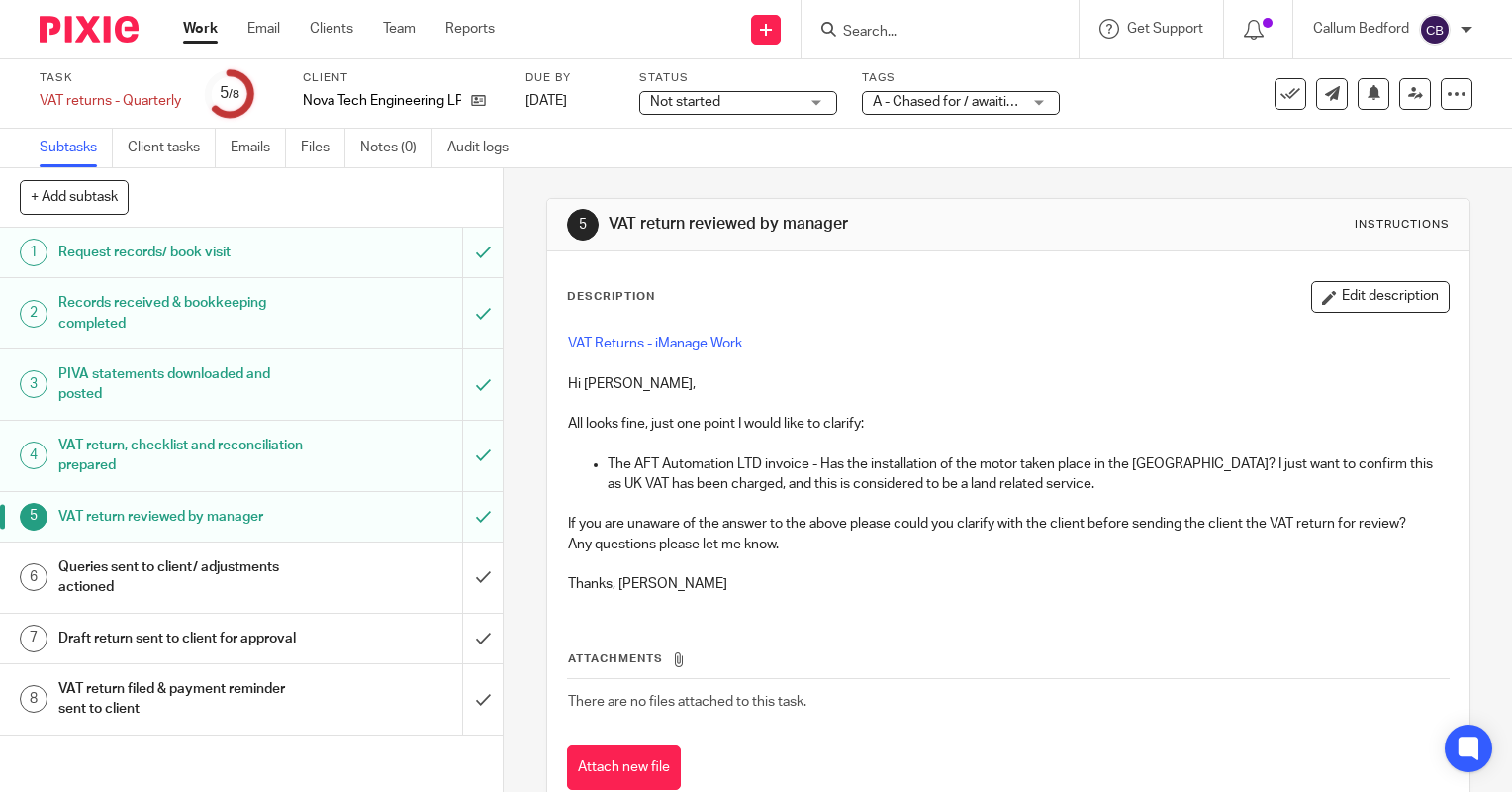 click on "The AFT Automation LTD invoice - Has the installation of the motor taken place in the [GEOGRAPHIC_DATA]? I just want to confirm this as UK VAT has been charged, and this is considered to be a land related service." at bounding box center (1028, 474) 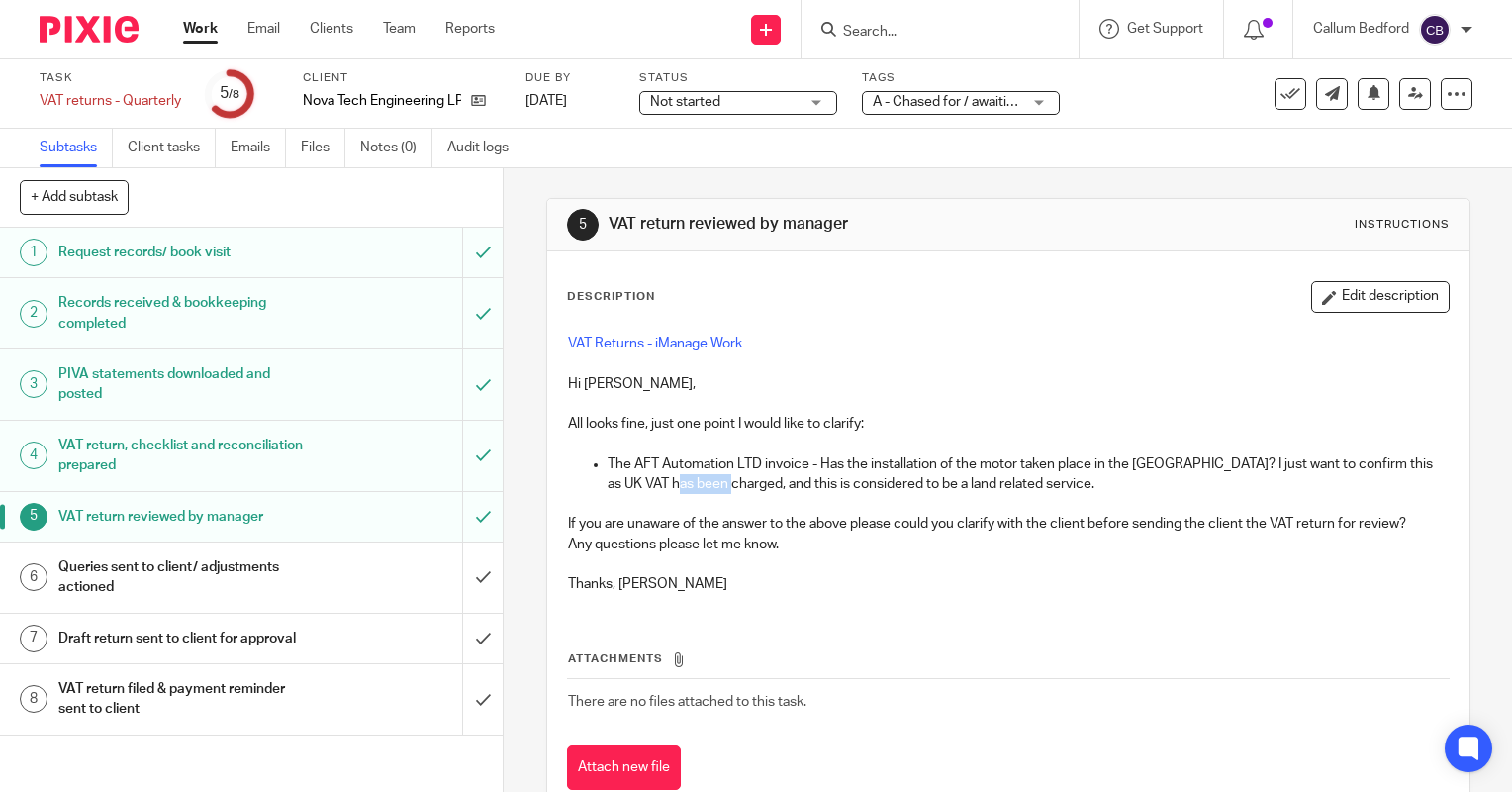 drag, startPoint x: 683, startPoint y: 484, endPoint x: 744, endPoint y: 487, distance: 61.073726 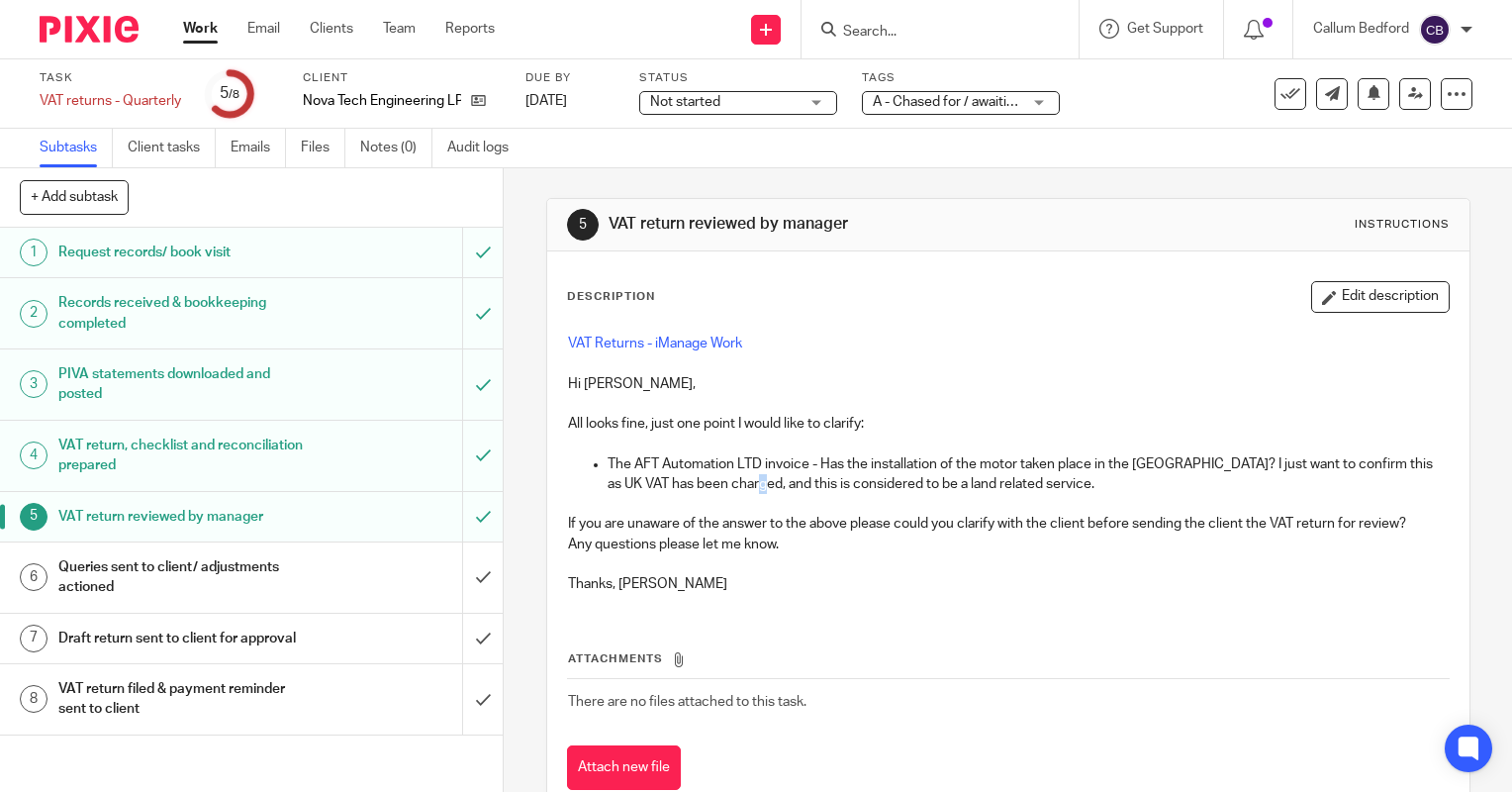 click on "The AFT Automation LTD invoice - Has the installation of the motor taken place in the [GEOGRAPHIC_DATA]? I just want to confirm this as UK VAT has been charged, and this is considered to be a land related service." at bounding box center [1028, 474] 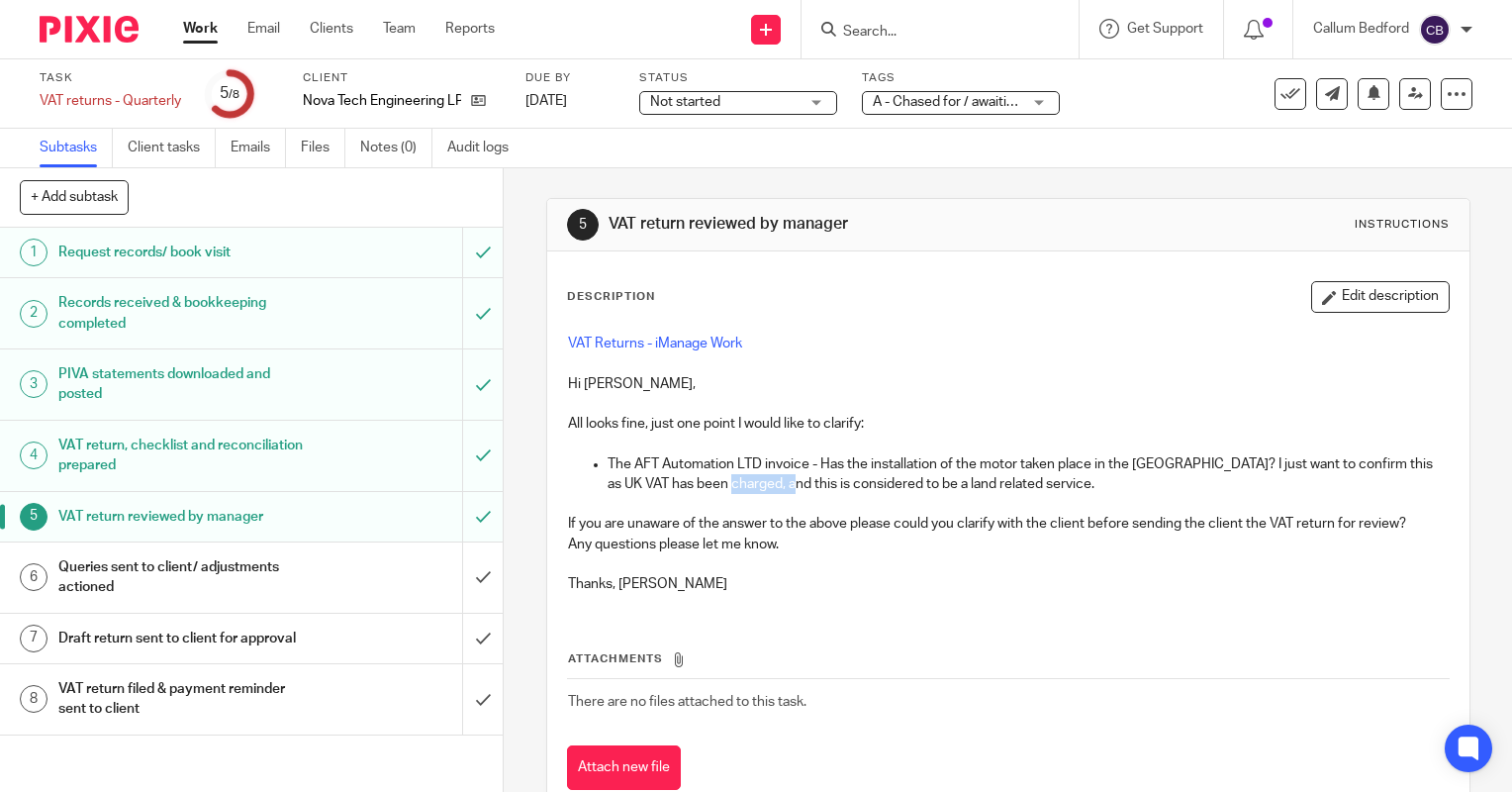 drag, startPoint x: 752, startPoint y: 487, endPoint x: 792, endPoint y: 484, distance: 40.112342 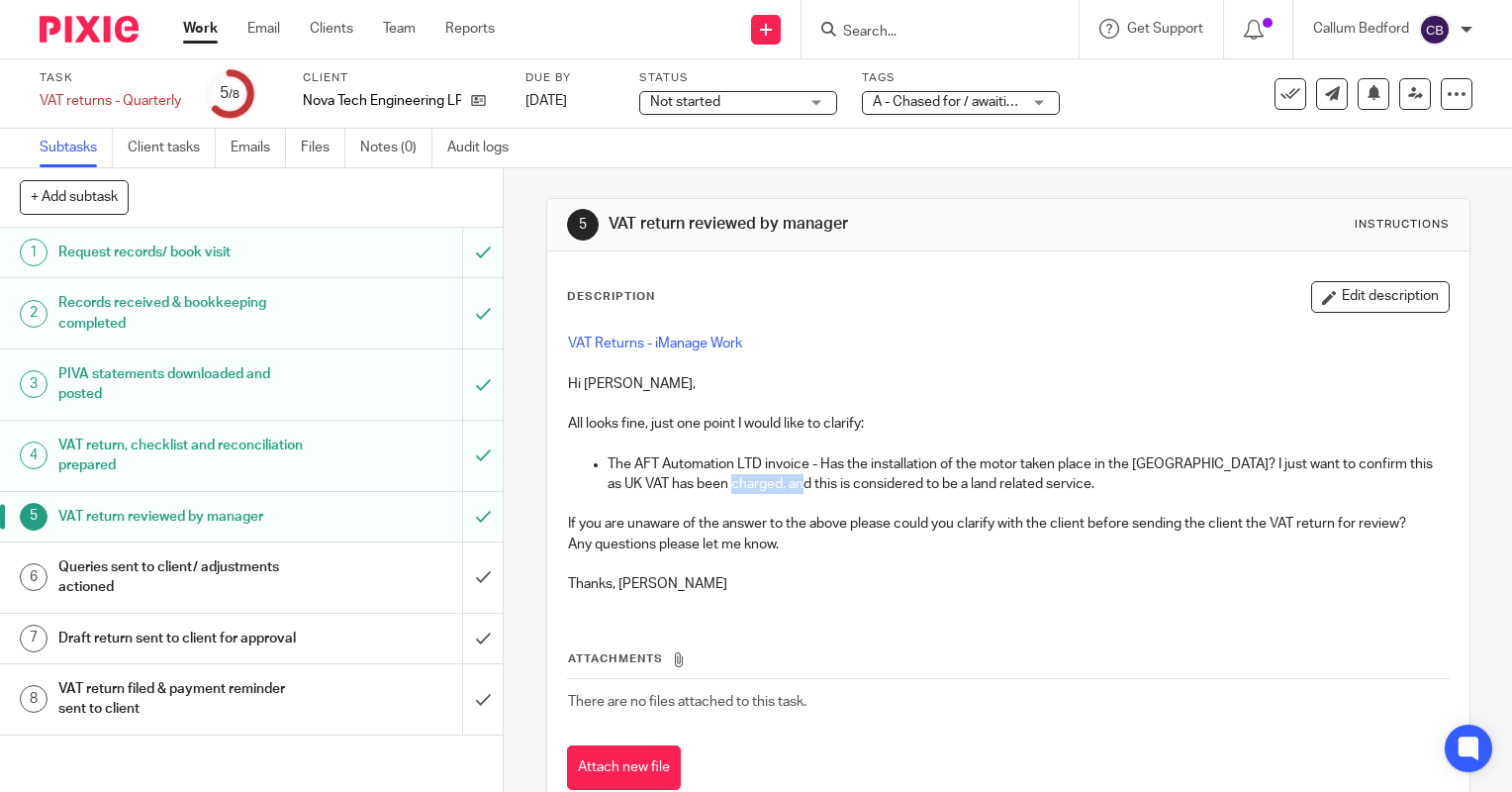 click on "The AFT Automation LTD invoice - Has the installation of the motor taken place in the [GEOGRAPHIC_DATA]? I just want to confirm this as UK VAT has been charged, and this is considered to be a land related service." at bounding box center (1028, 474) 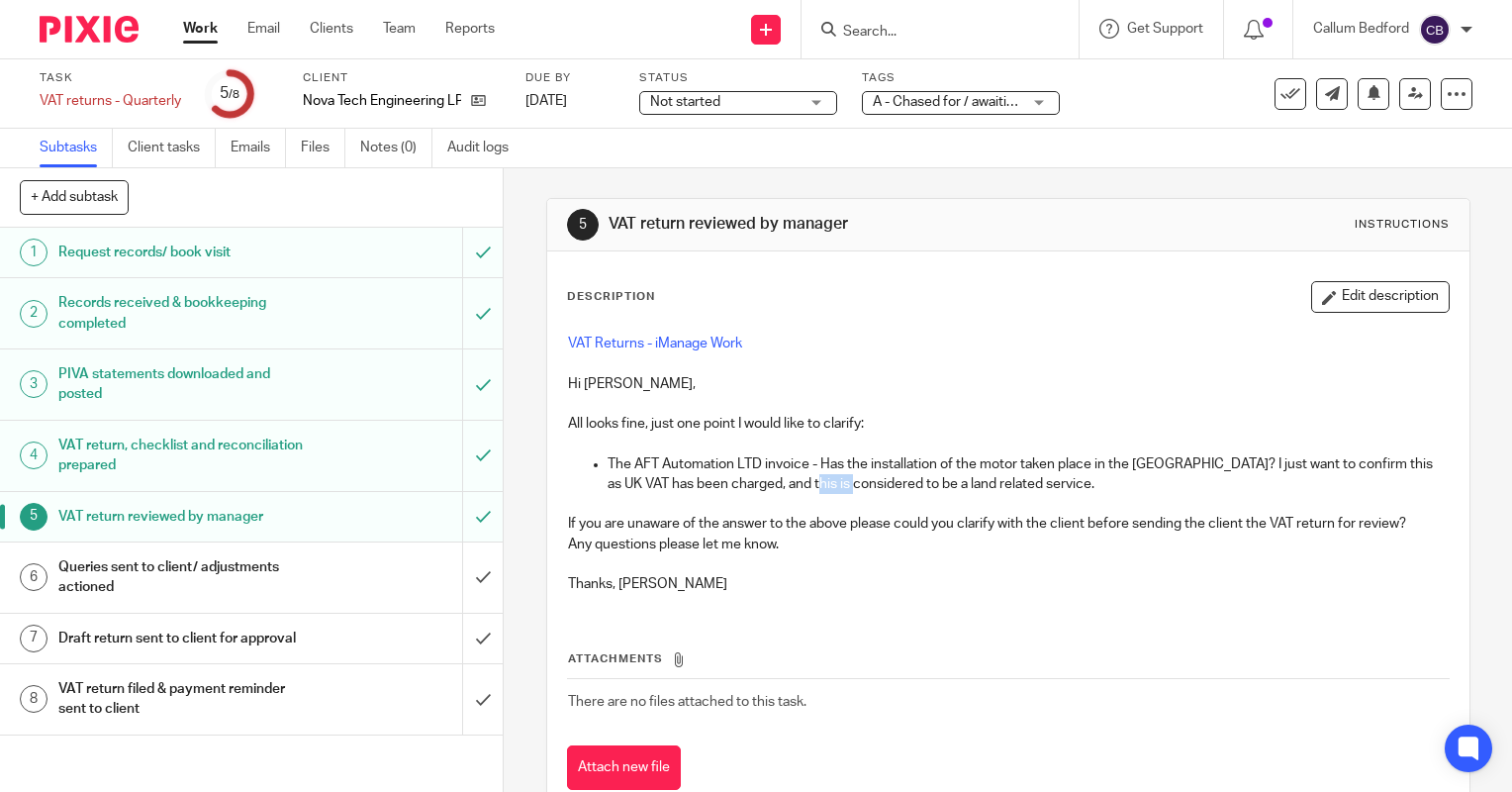drag, startPoint x: 817, startPoint y: 483, endPoint x: 880, endPoint y: 483, distance: 63 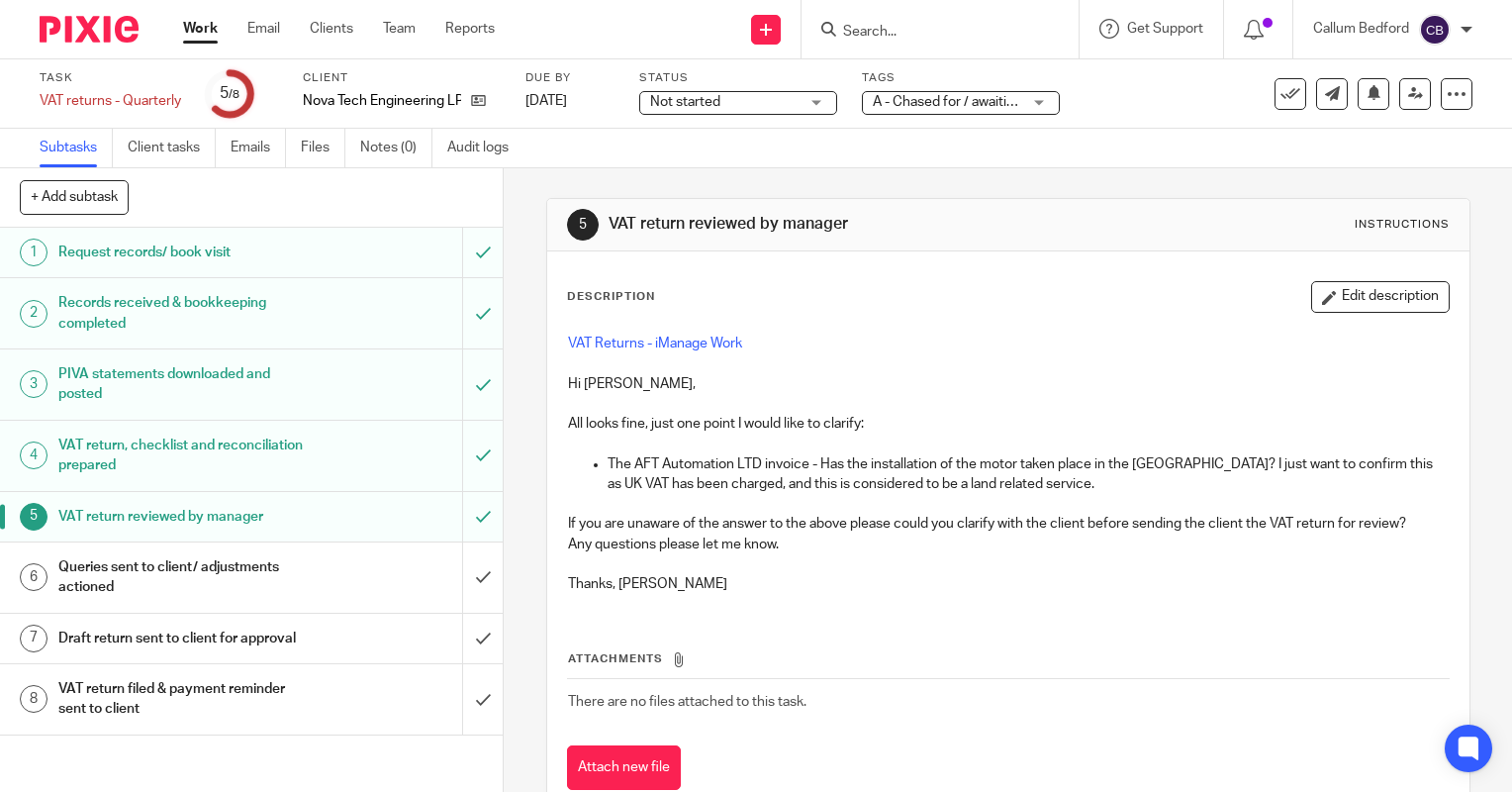 drag, startPoint x: 880, startPoint y: 483, endPoint x: 896, endPoint y: 483, distance: 16 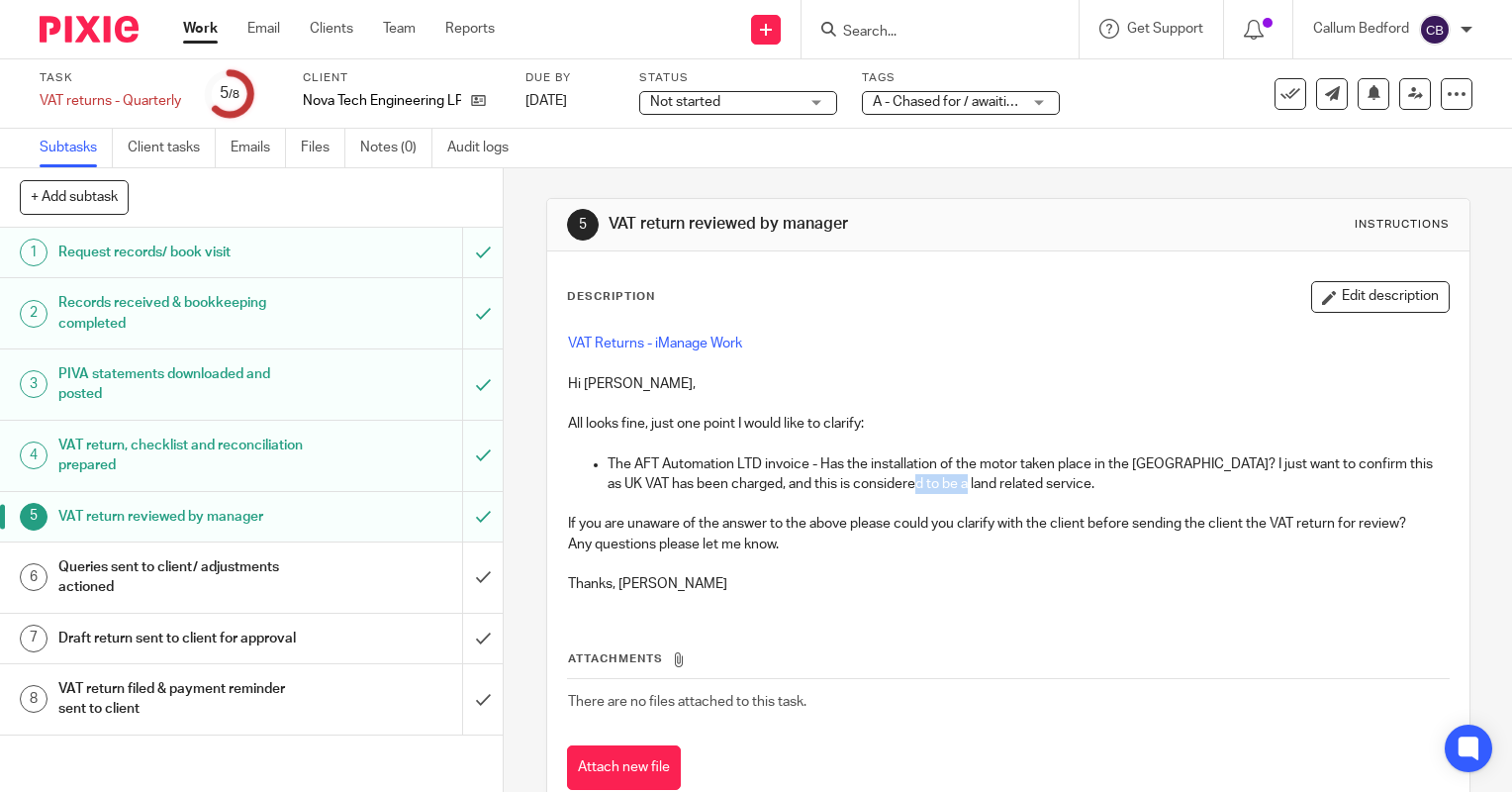 drag, startPoint x: 914, startPoint y: 479, endPoint x: 996, endPoint y: 479, distance: 82 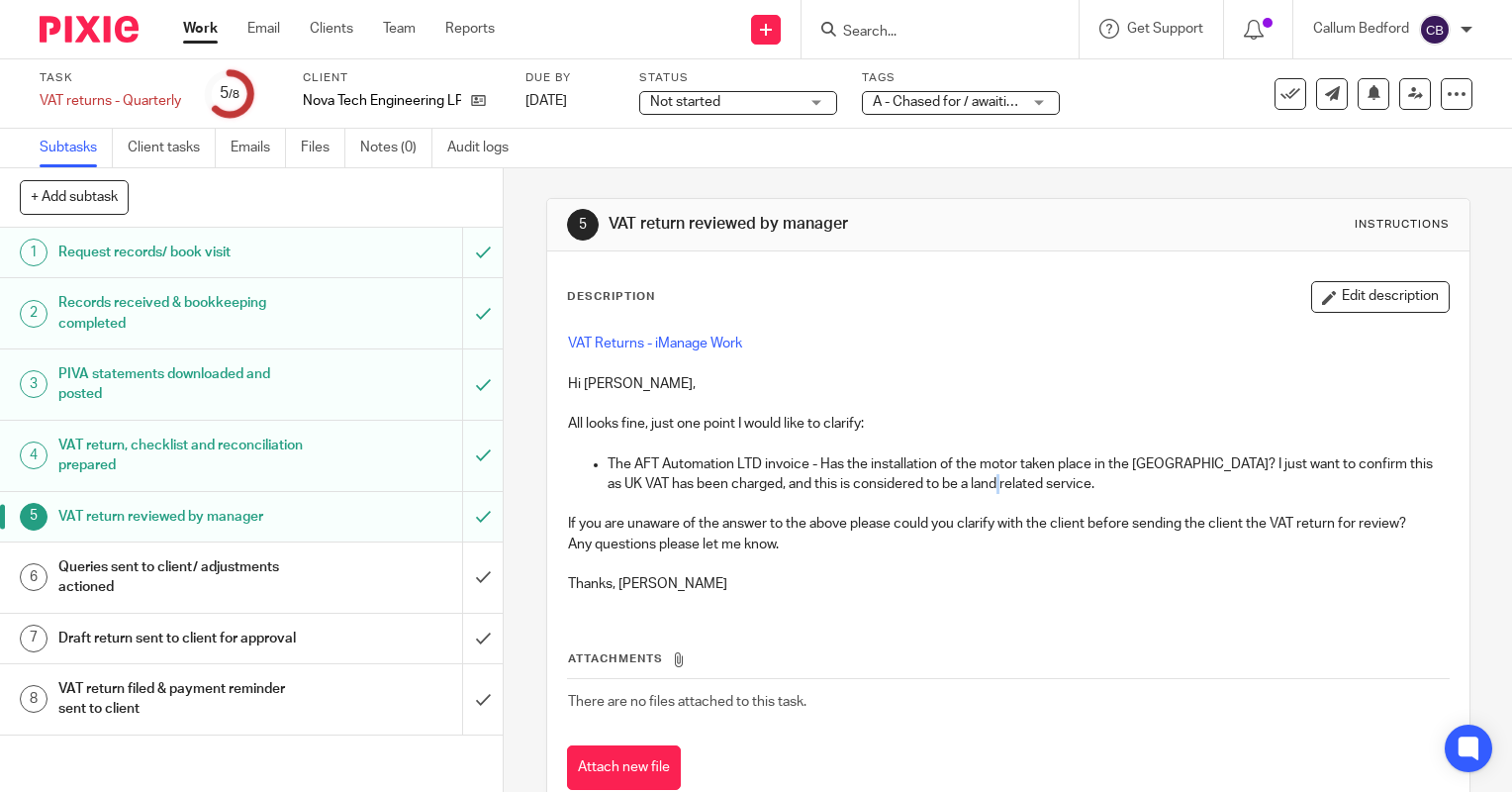 click on "The AFT Automation LTD invoice - Has the installation of the motor taken place in the [GEOGRAPHIC_DATA]? I just want to confirm this as UK VAT has been charged, and this is considered to be a land related service." at bounding box center [1028, 474] 